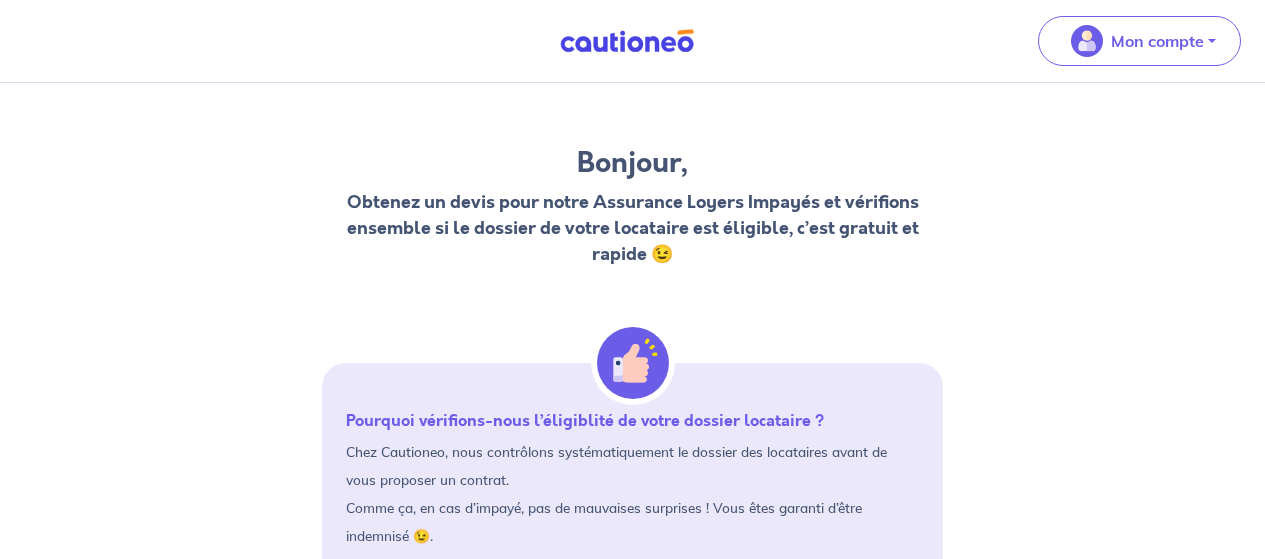 scroll, scrollTop: 0, scrollLeft: 0, axis: both 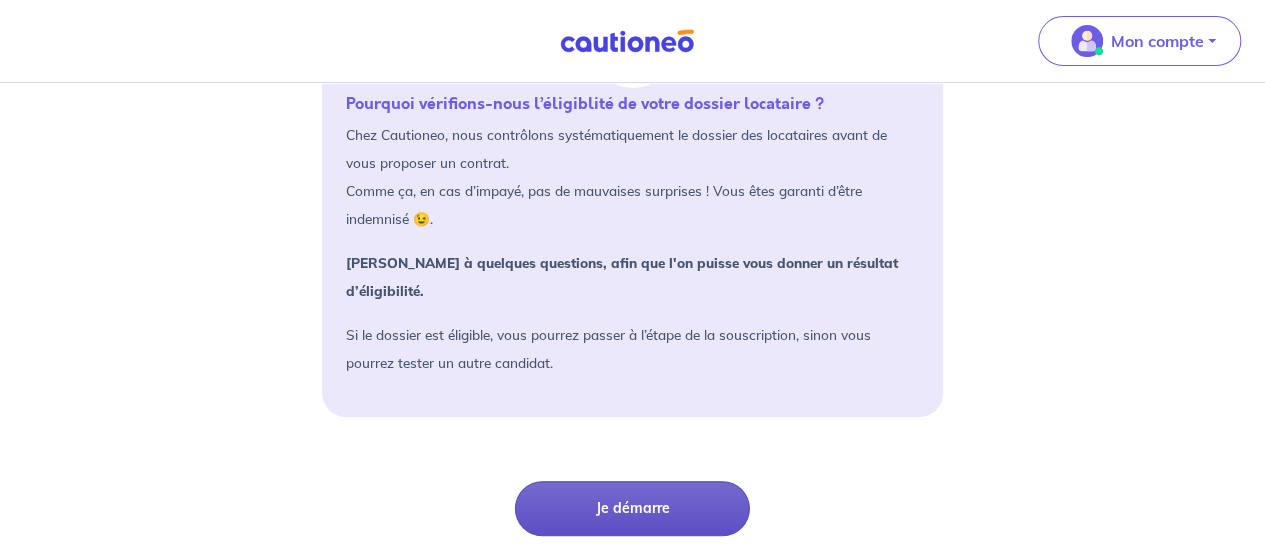 click on "Je démarre" at bounding box center [632, 508] 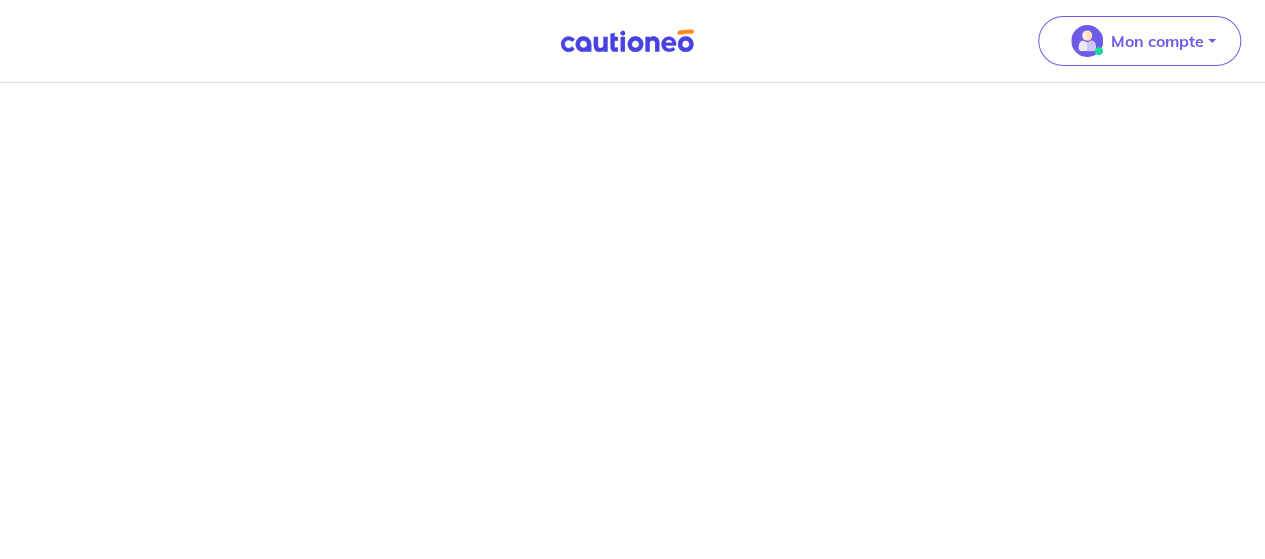 scroll, scrollTop: 0, scrollLeft: 0, axis: both 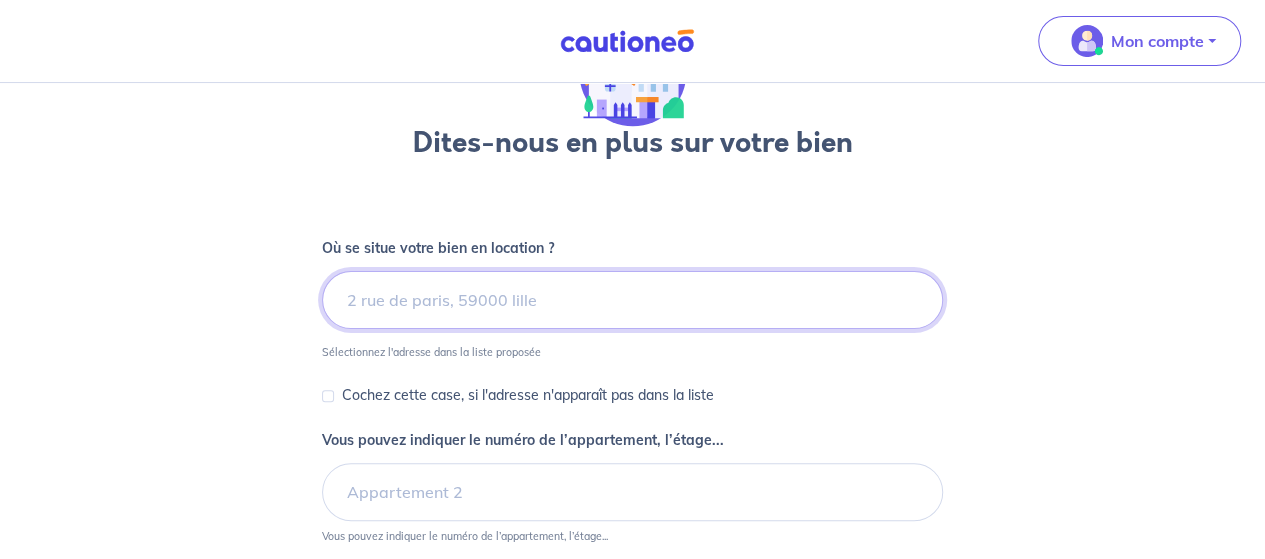 click at bounding box center [632, 300] 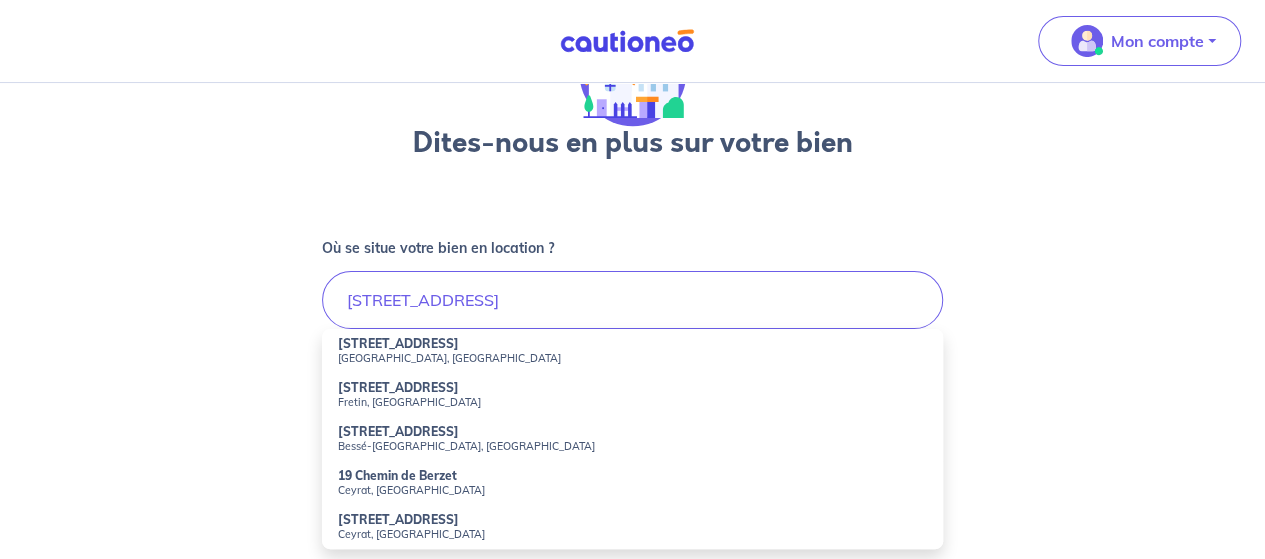 click on "[STREET_ADDRESS]" at bounding box center [398, 343] 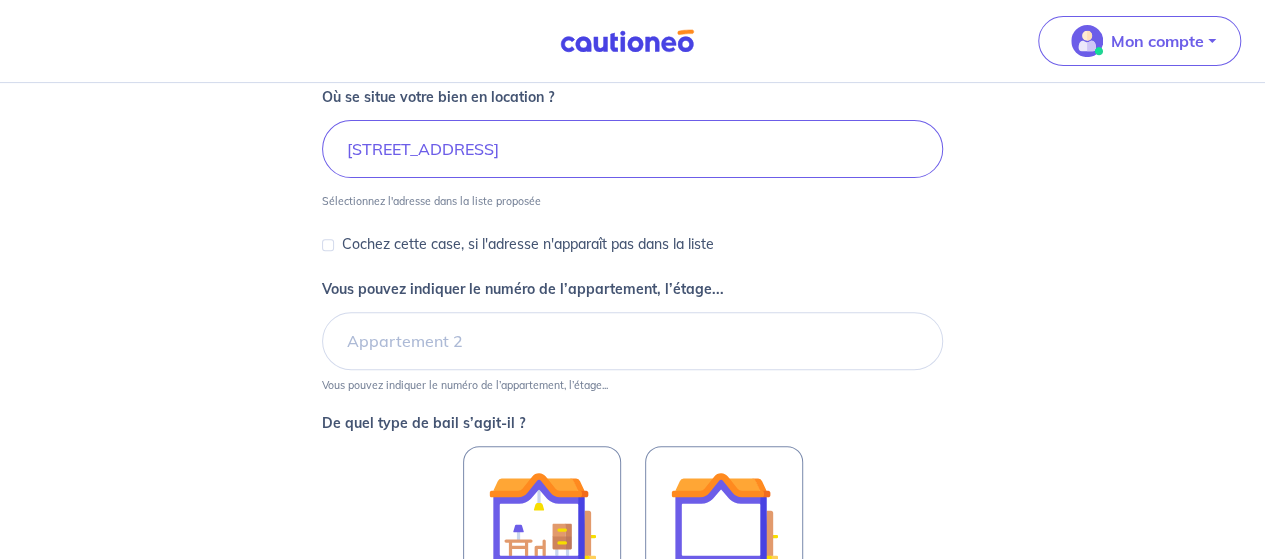 scroll, scrollTop: 264, scrollLeft: 0, axis: vertical 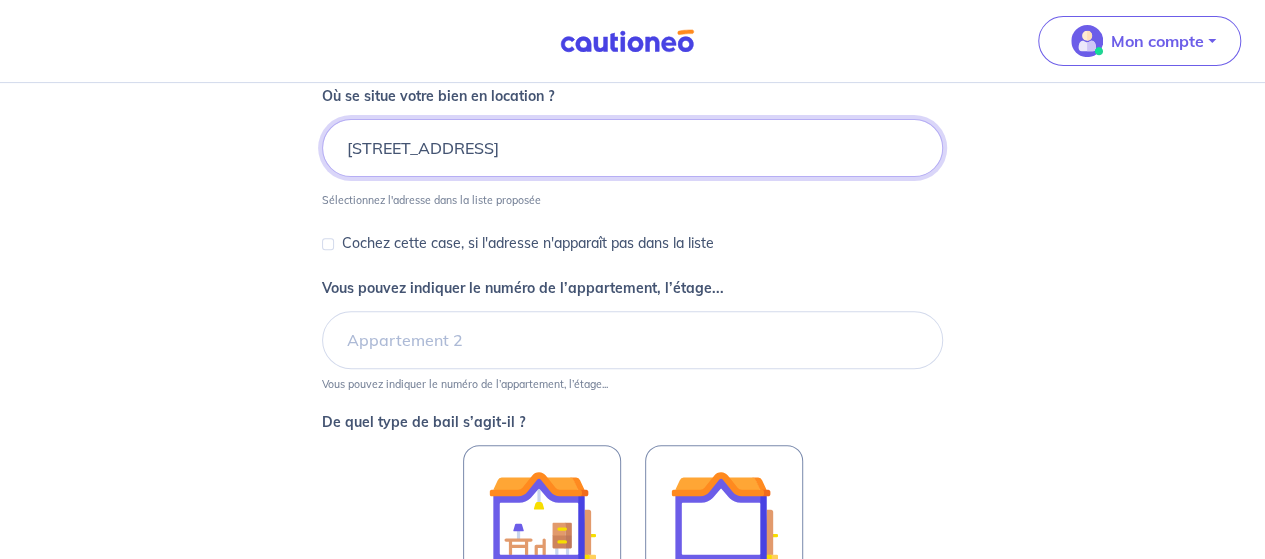 click on "[STREET_ADDRESS]" at bounding box center [632, 148] 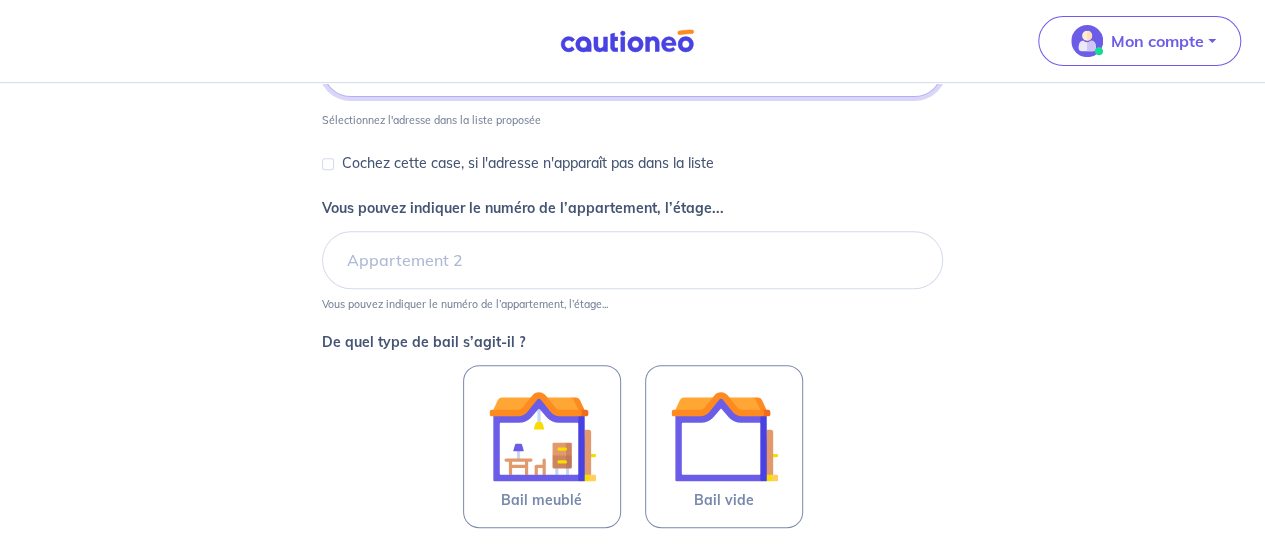 scroll, scrollTop: 439, scrollLeft: 0, axis: vertical 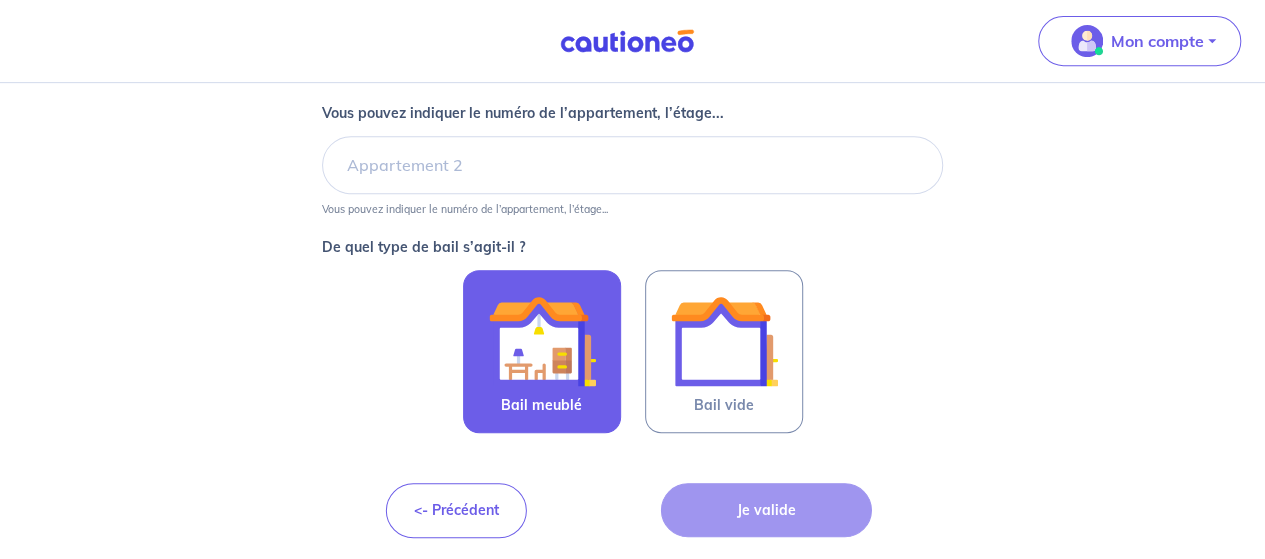 click at bounding box center [542, 341] 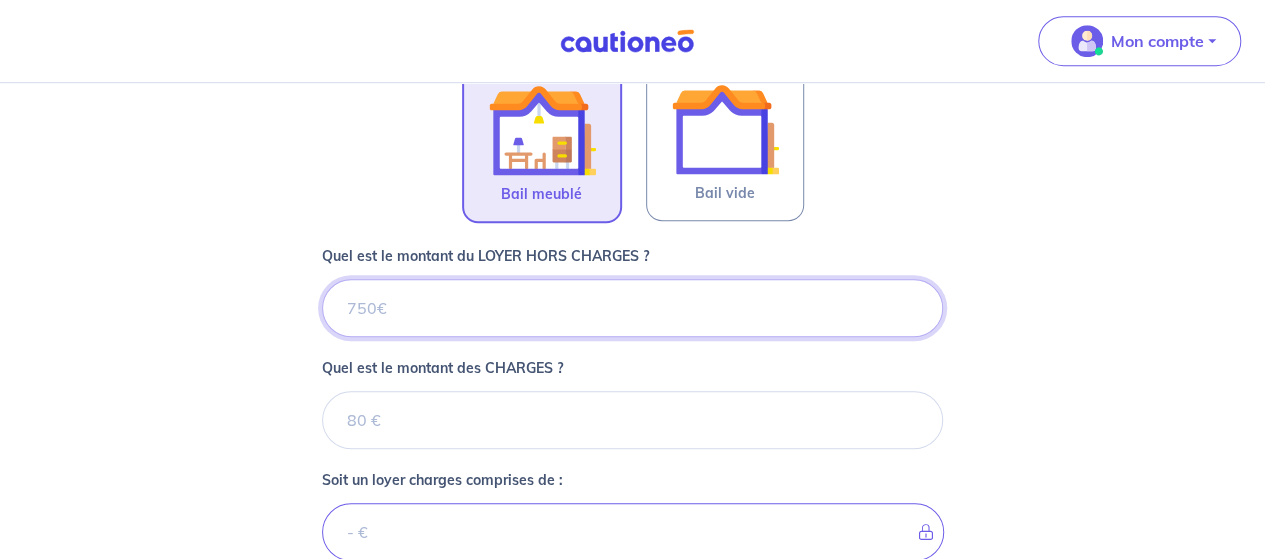 scroll, scrollTop: 650, scrollLeft: 0, axis: vertical 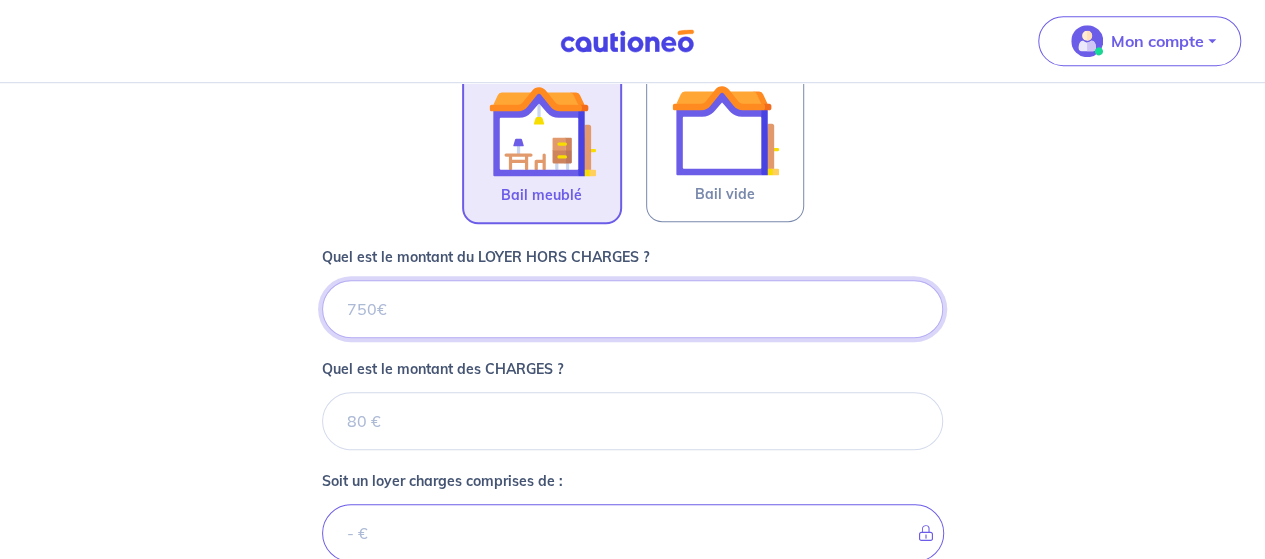 click on "Quel est le montant du LOYER HORS CHARGES ?" at bounding box center [632, 309] 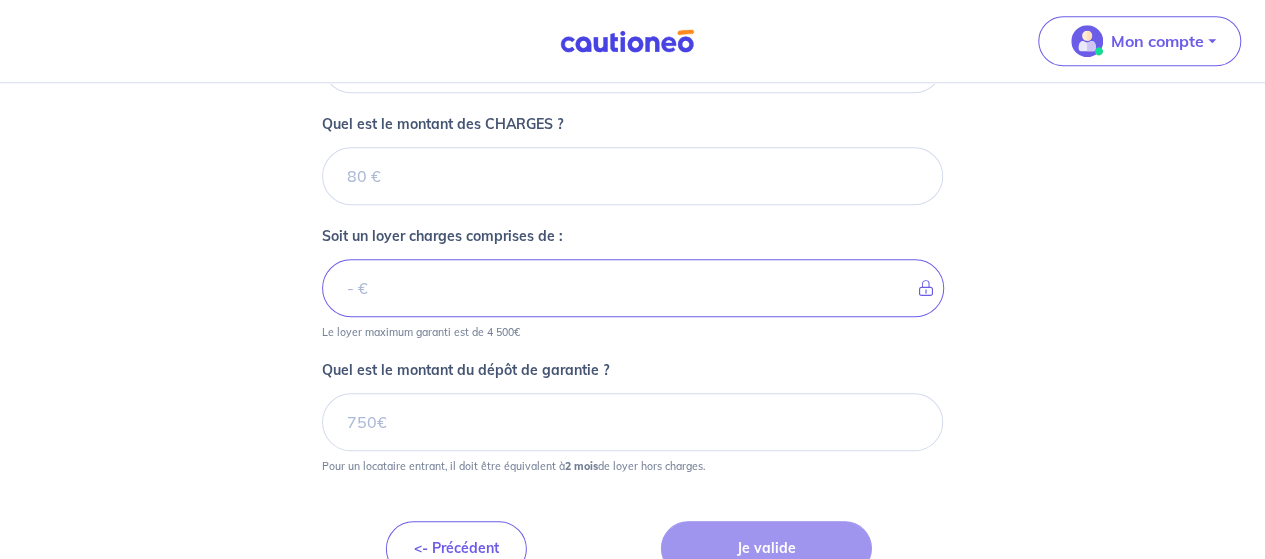 scroll, scrollTop: 931, scrollLeft: 0, axis: vertical 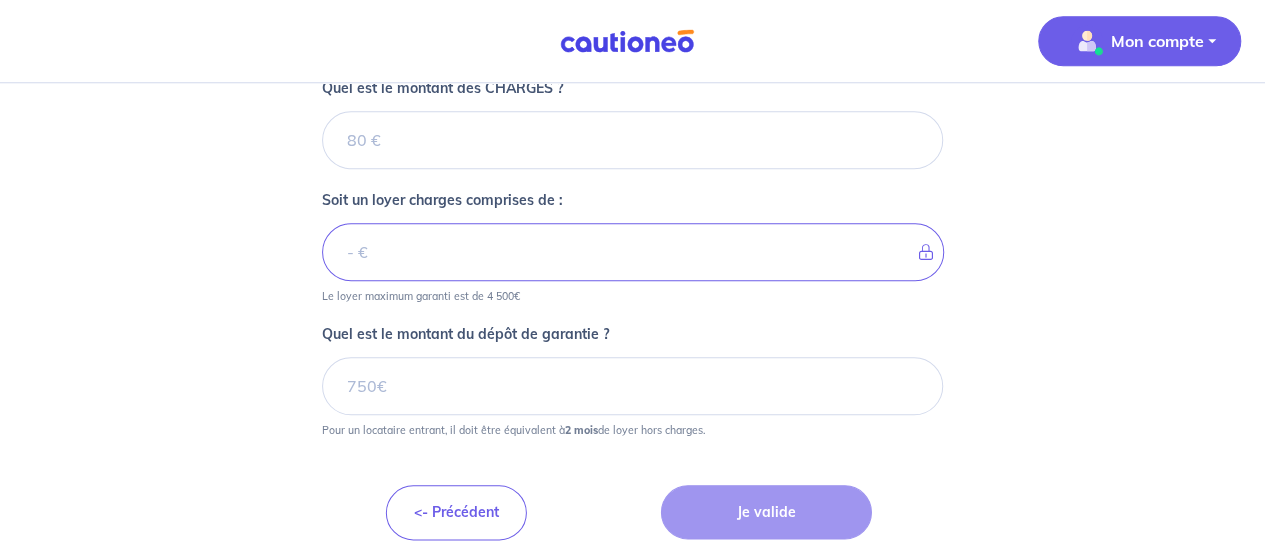 click on "Mon compte" at bounding box center (1157, 41) 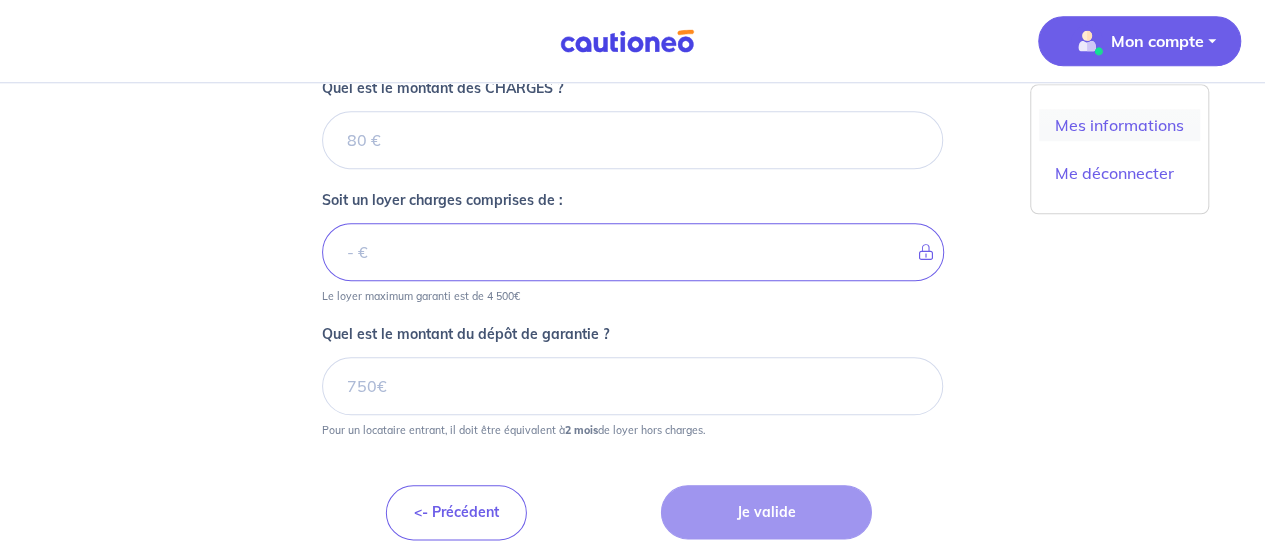 click on "Mes informations" at bounding box center (1119, 125) 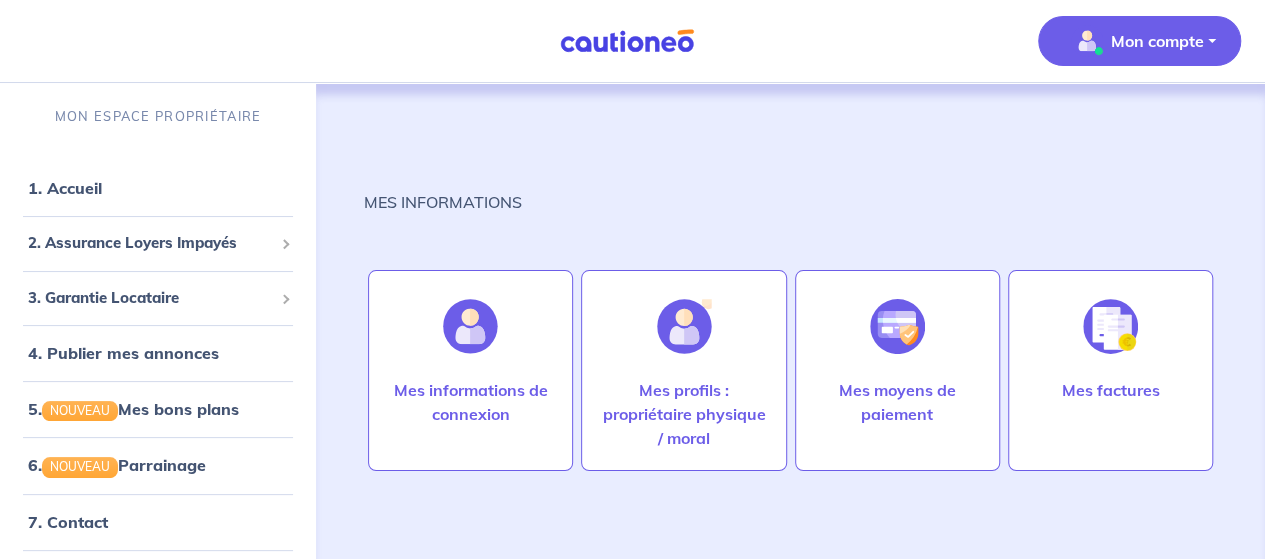 scroll, scrollTop: 26, scrollLeft: 0, axis: vertical 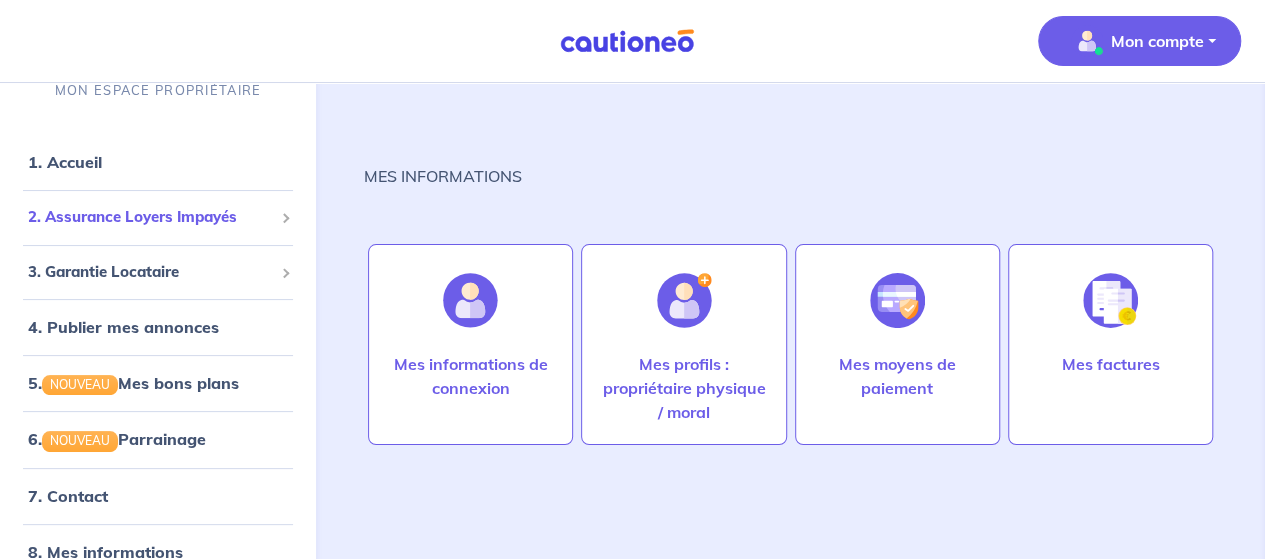 click on "2. Assurance Loyers Impayés" at bounding box center [150, 217] 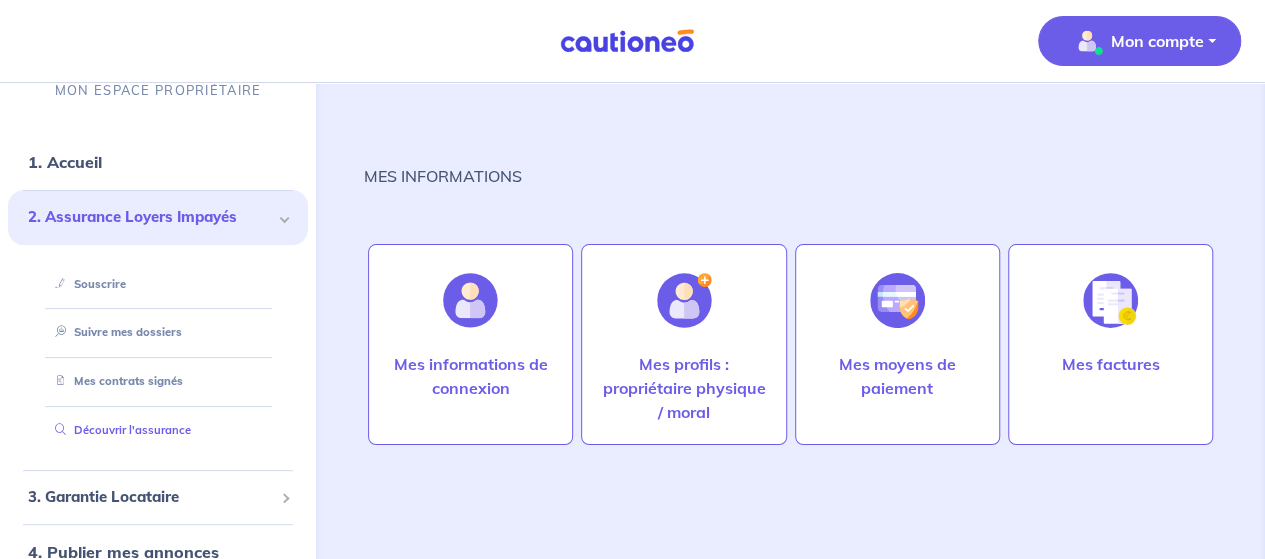 click on "Découvrir l'assurance" at bounding box center [119, 430] 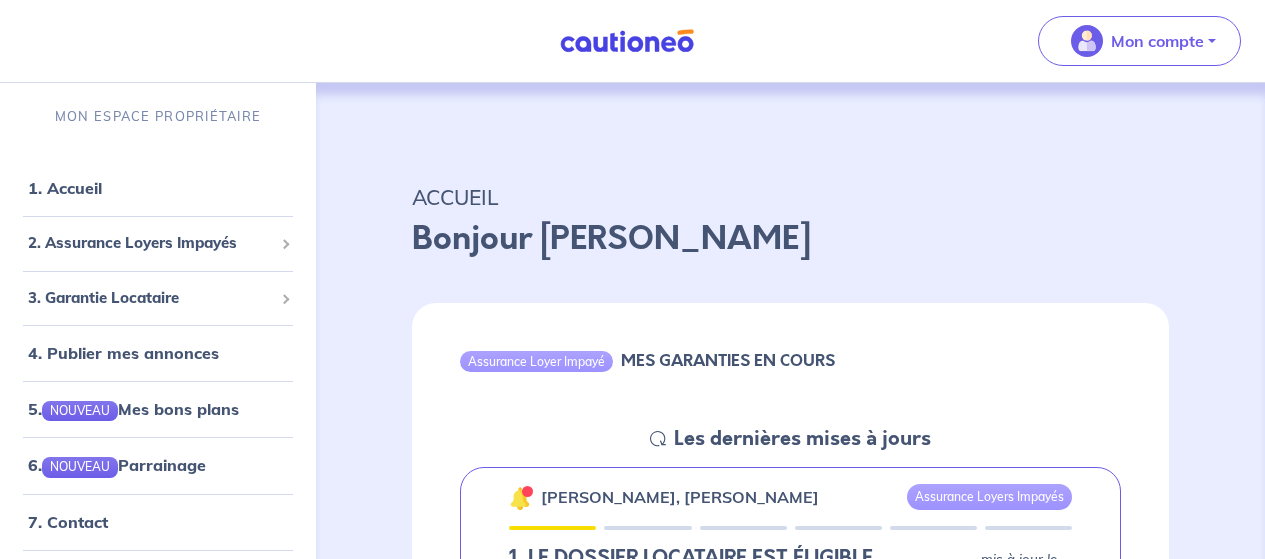 scroll, scrollTop: 0, scrollLeft: 0, axis: both 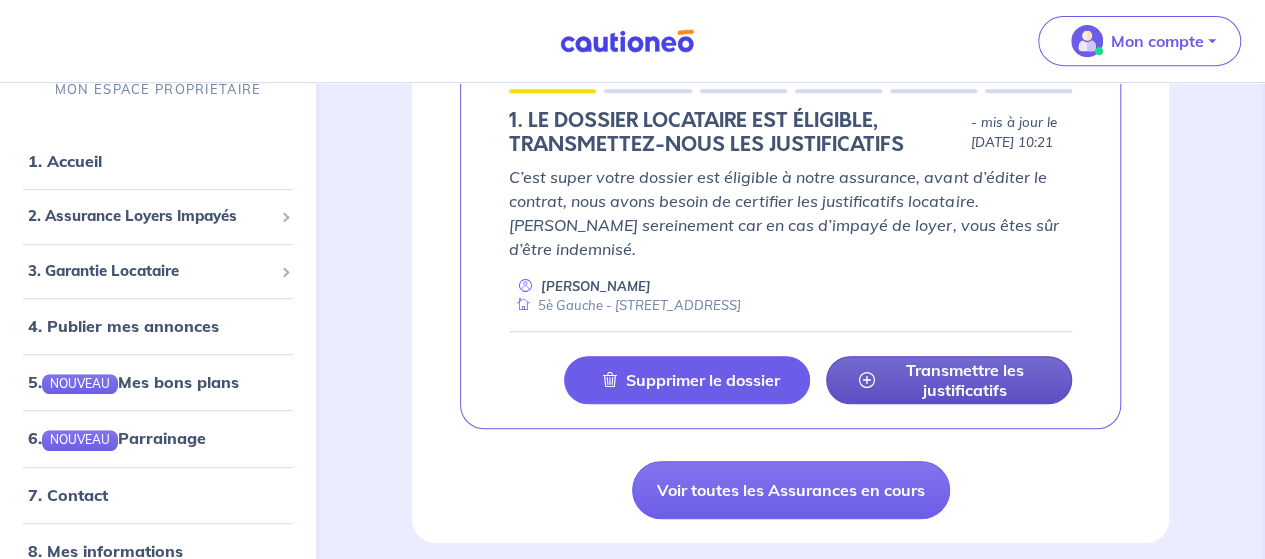 click on "Transmettre les justificatifs" at bounding box center [965, 380] 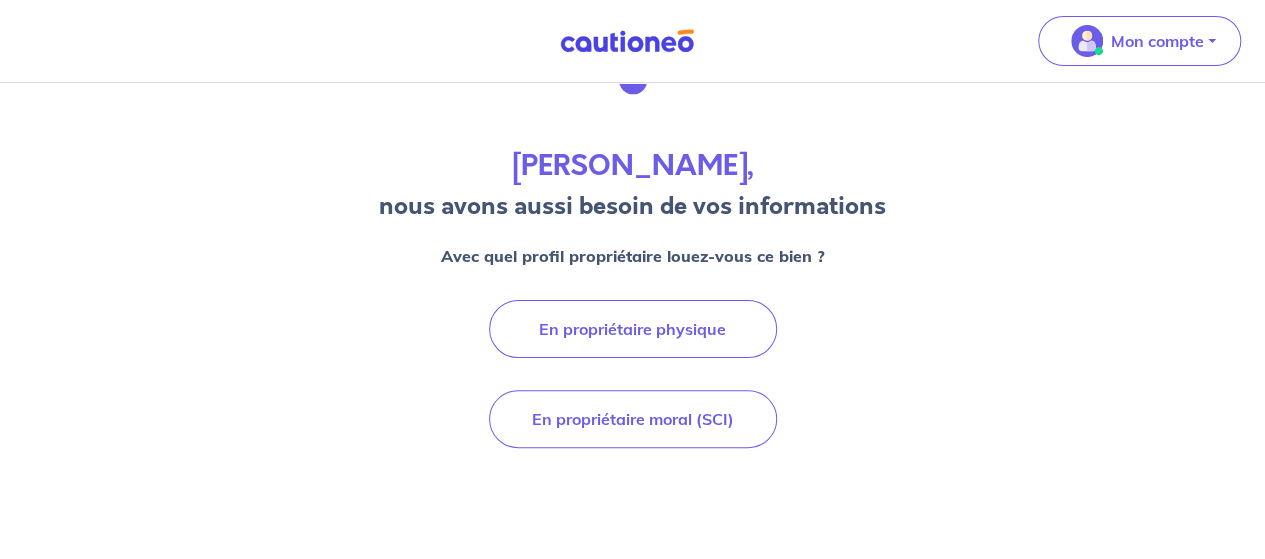 scroll, scrollTop: 80, scrollLeft: 0, axis: vertical 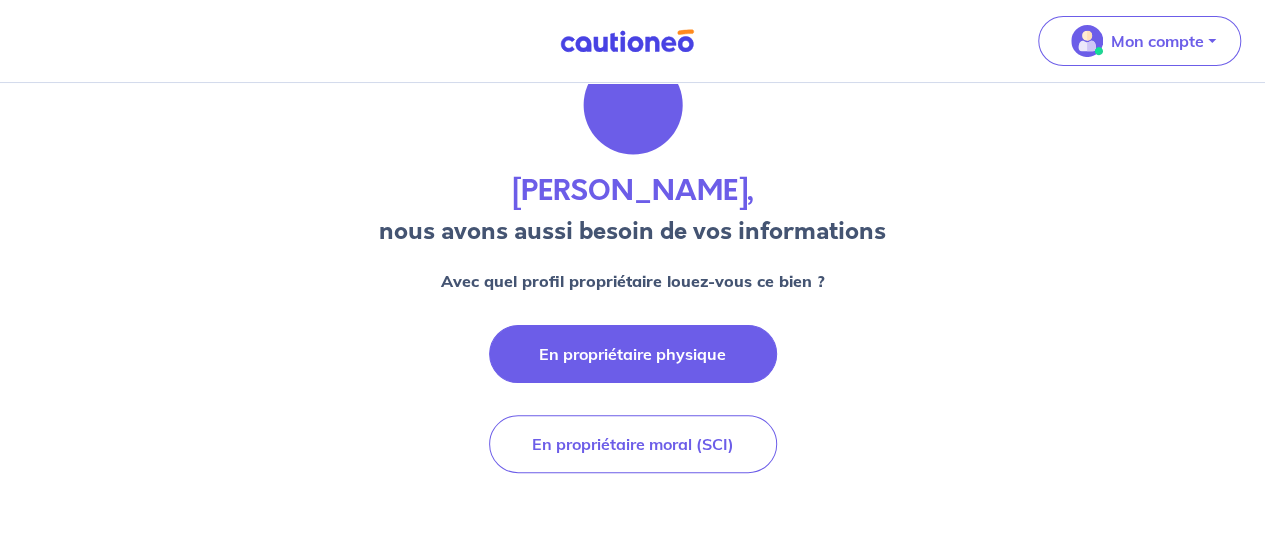click on "En propriétaire physique" at bounding box center (633, 354) 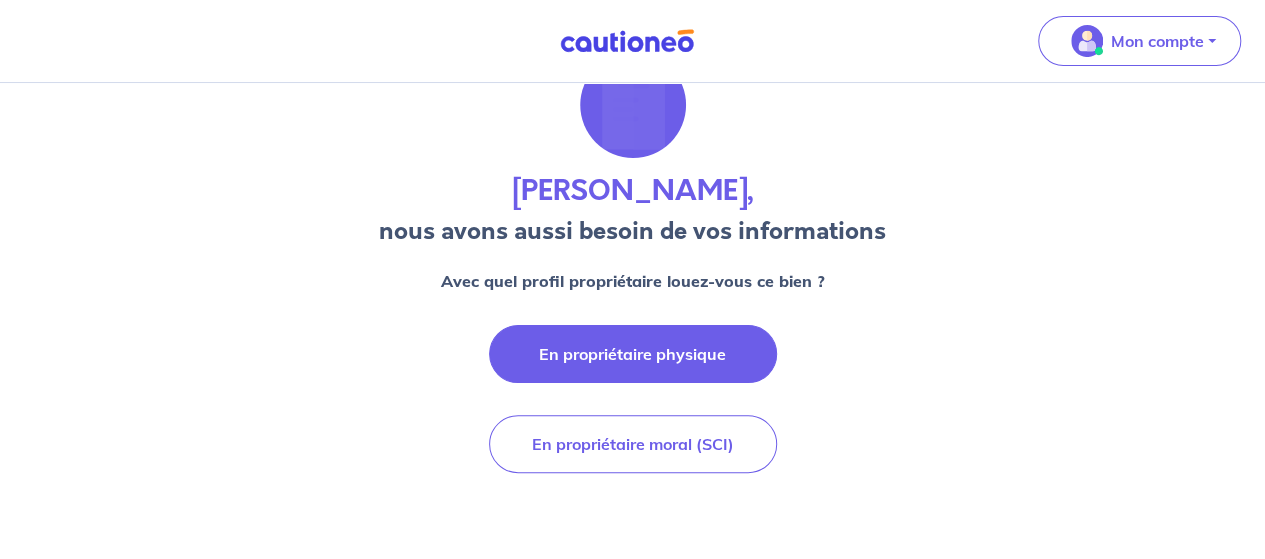 scroll, scrollTop: 0, scrollLeft: 0, axis: both 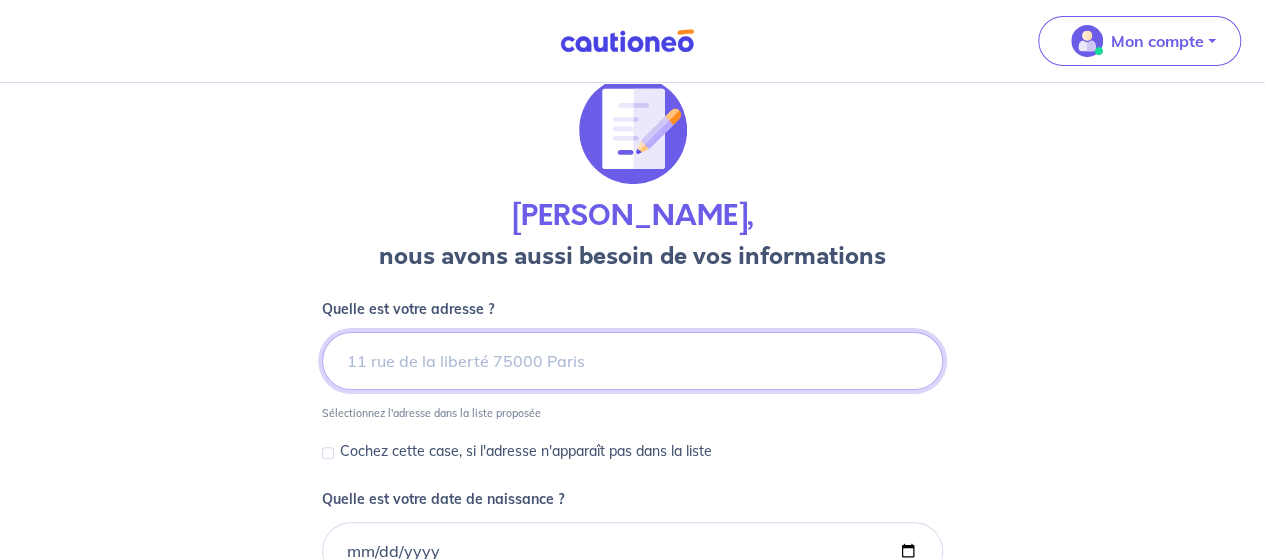 click at bounding box center (632, 361) 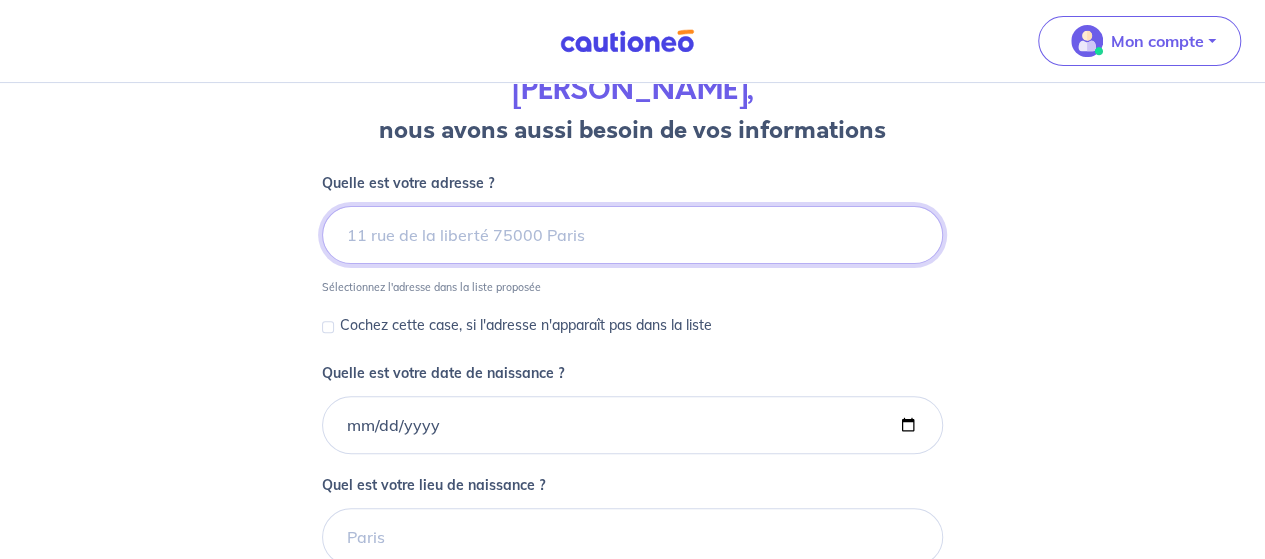 scroll, scrollTop: 155, scrollLeft: 0, axis: vertical 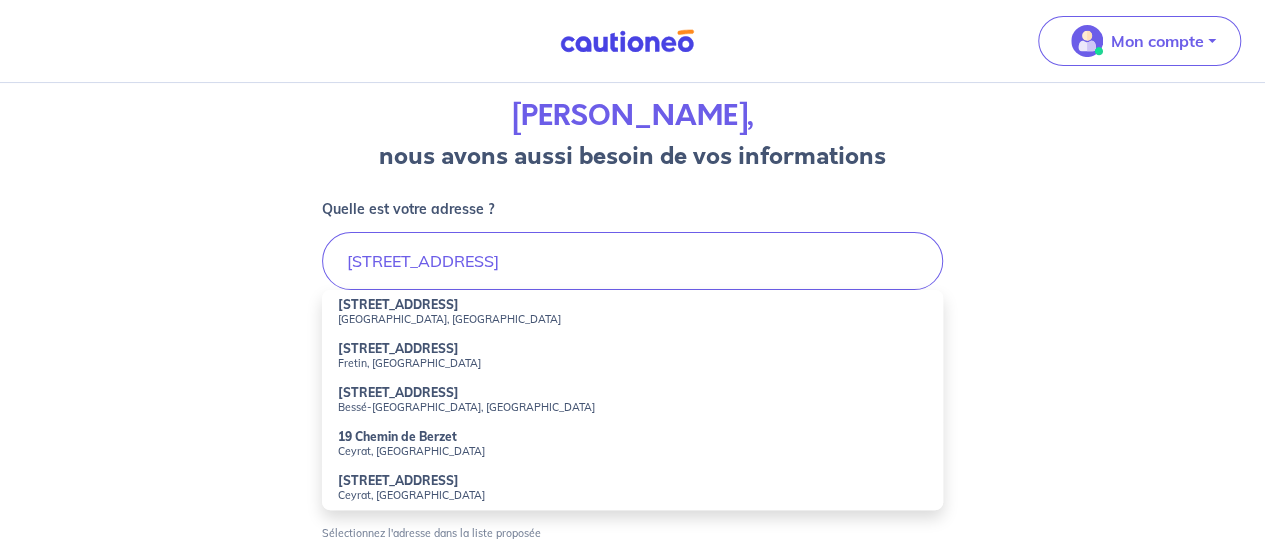 click on "19 Rue Berzélius   Paris, France" at bounding box center (632, 312) 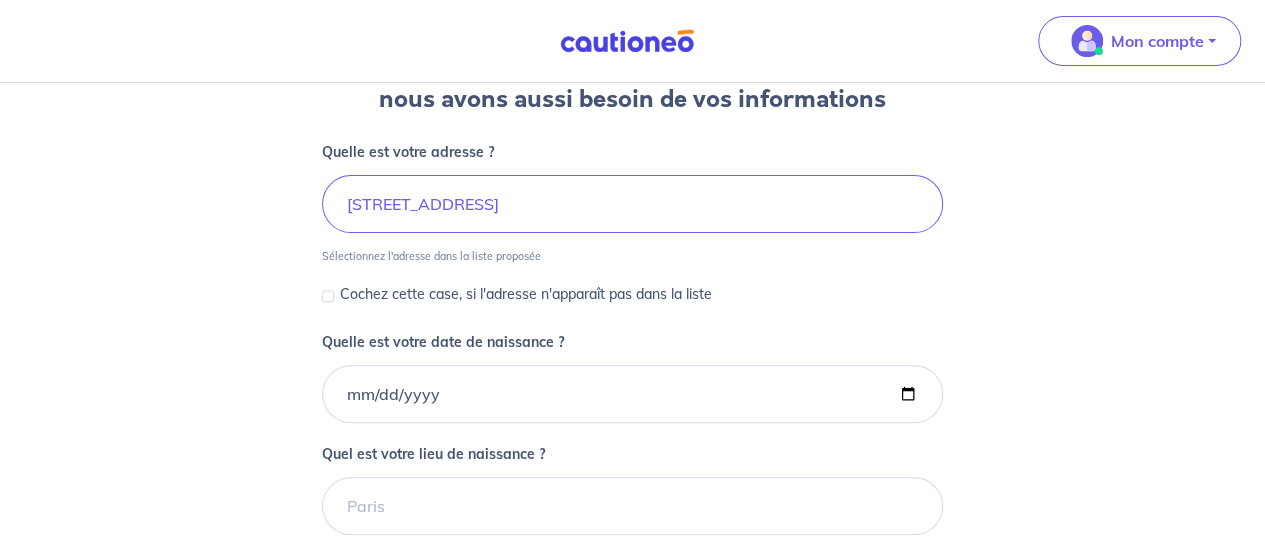 scroll, scrollTop: 215, scrollLeft: 0, axis: vertical 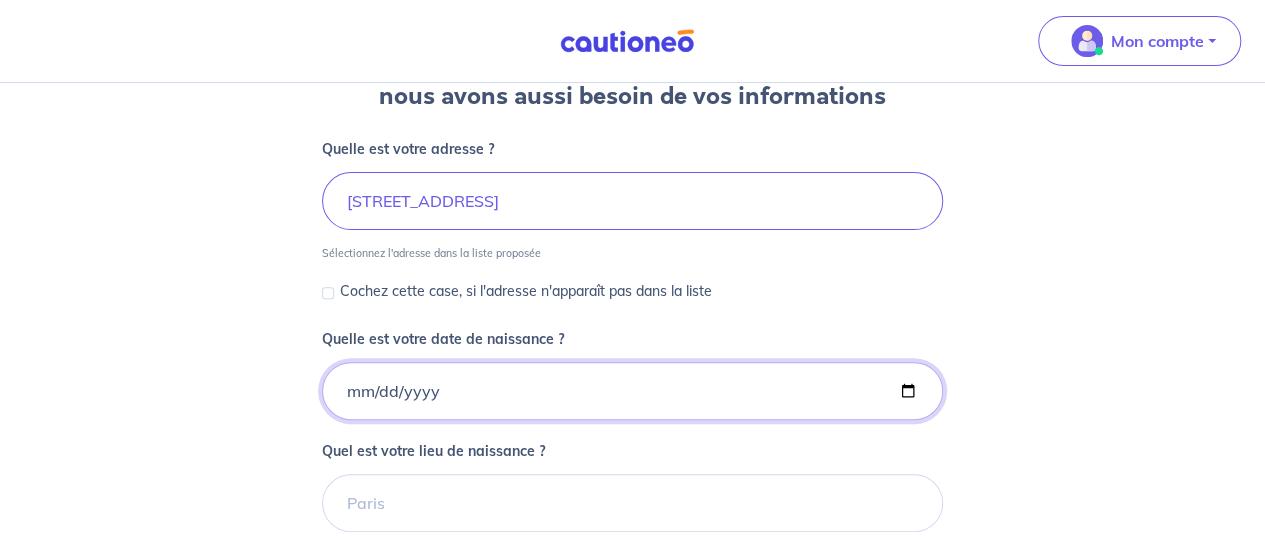 click on "Quelle est votre date de naissance ?" at bounding box center [632, 391] 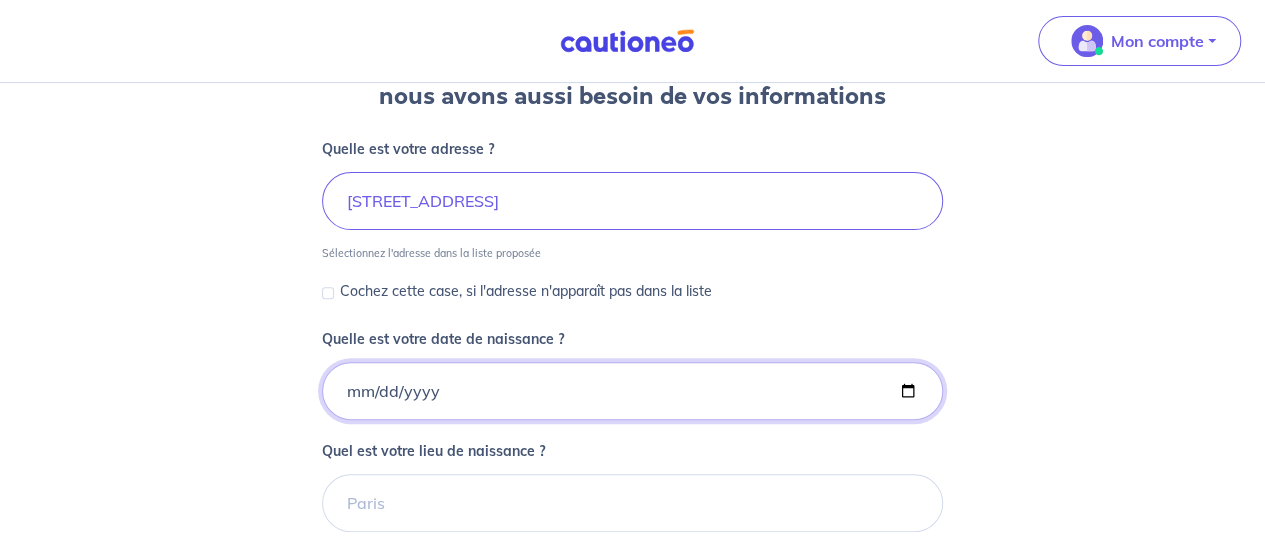 click on "Quelle est votre date de naissance ?" at bounding box center [632, 391] 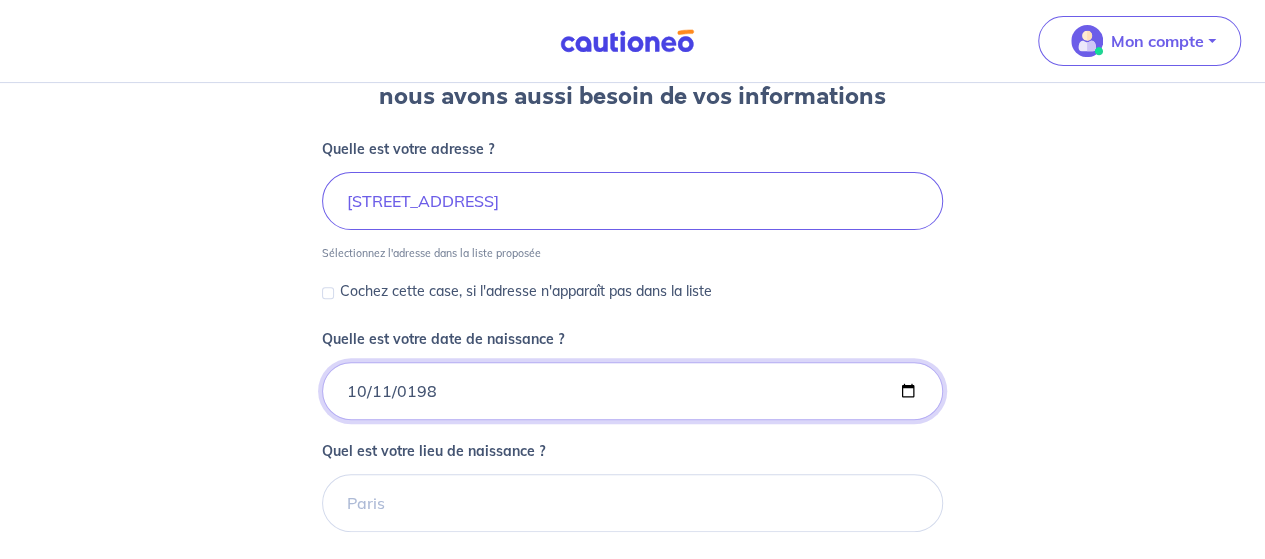 type on "1984-10-11" 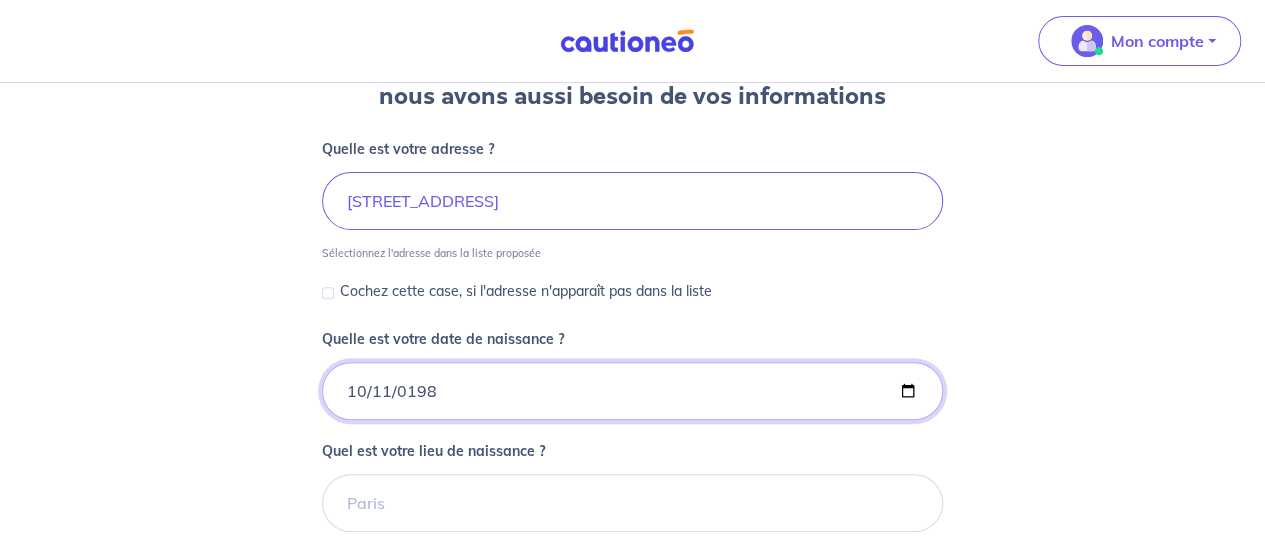 scroll, scrollTop: 311, scrollLeft: 0, axis: vertical 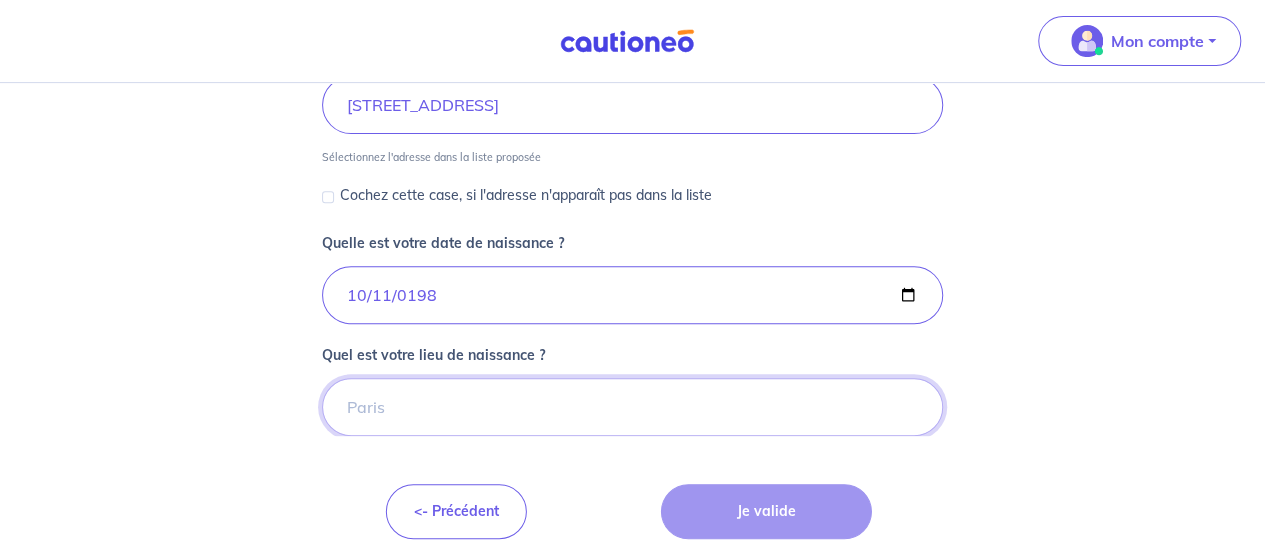 click on "Quel est votre lieu de naissance ?" at bounding box center [632, 407] 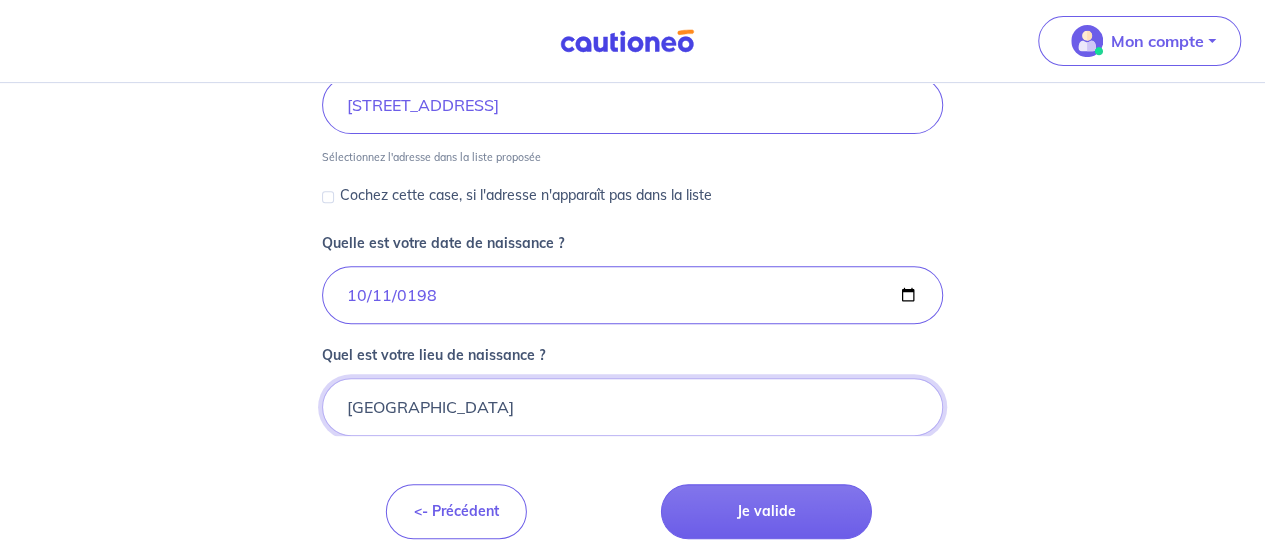 type on "Nantes" 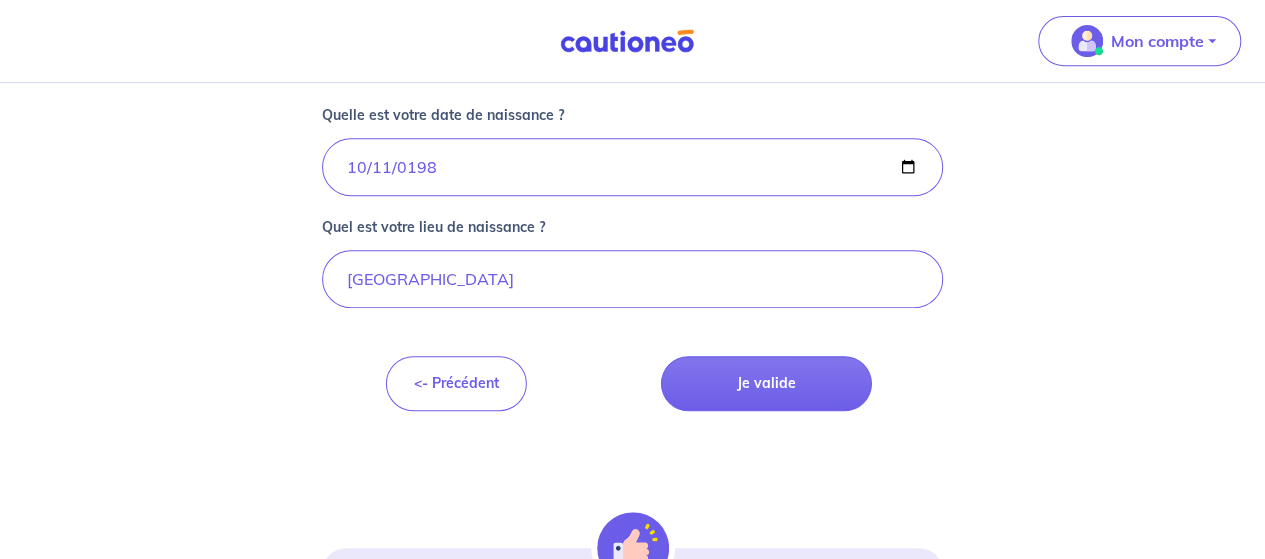 scroll, scrollTop: 448, scrollLeft: 0, axis: vertical 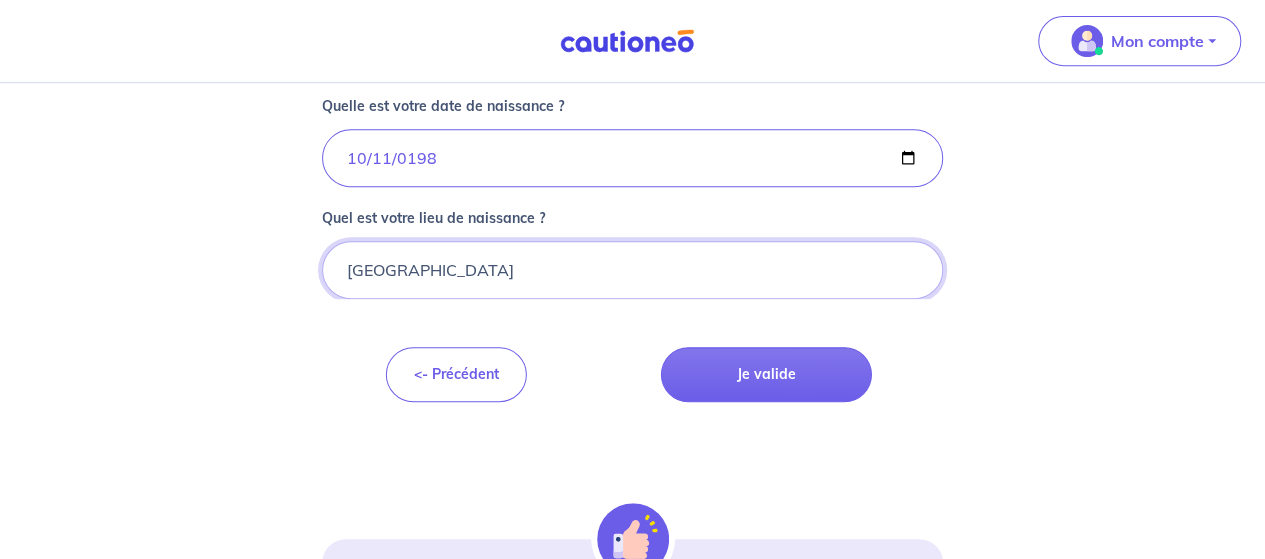 click on "Nantes" at bounding box center [632, 270] 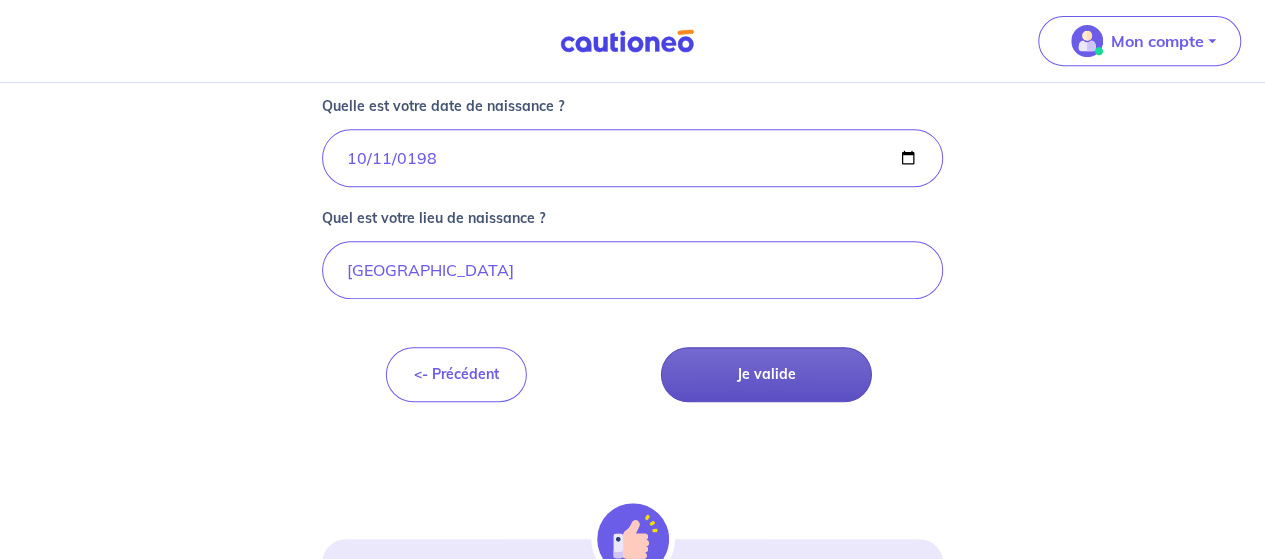 click on "Je valide" at bounding box center (766, 374) 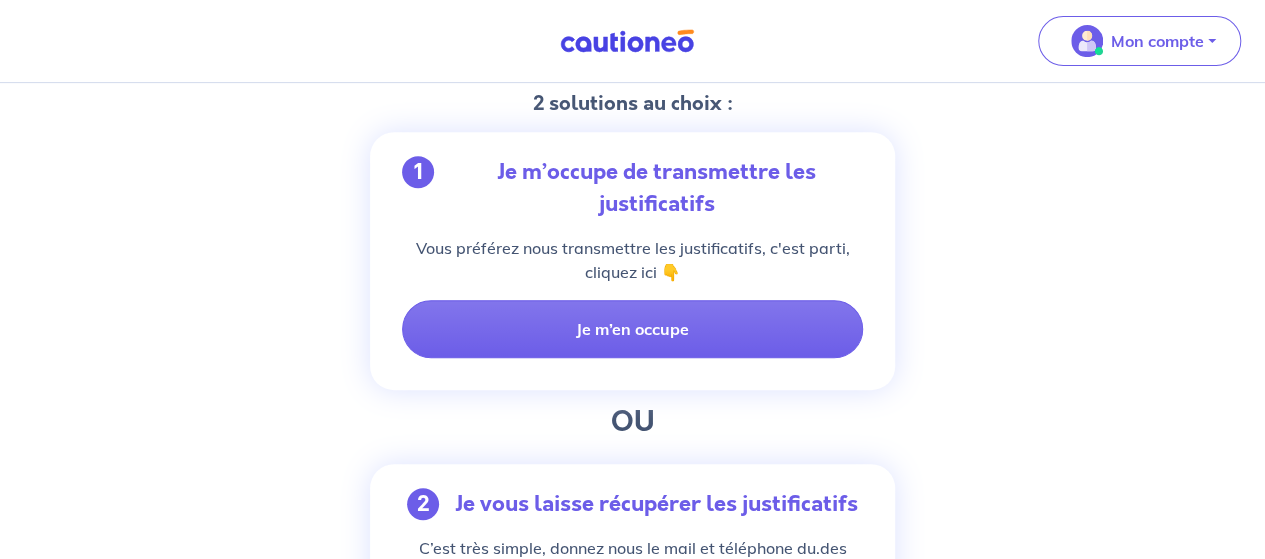scroll, scrollTop: 358, scrollLeft: 0, axis: vertical 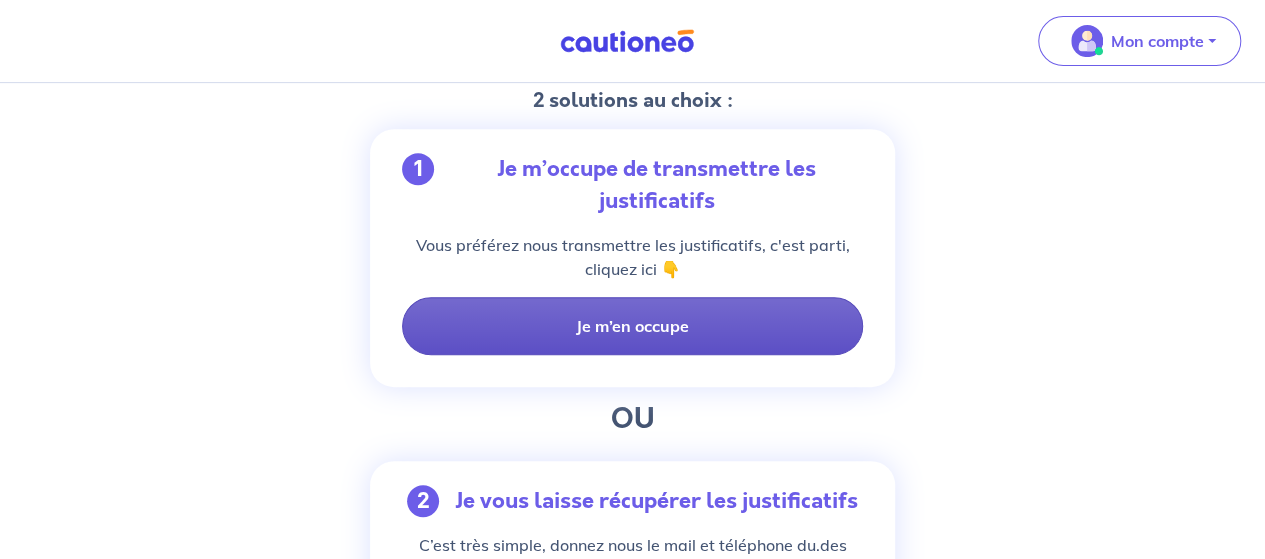 click on "Je m’en occupe" at bounding box center (632, 326) 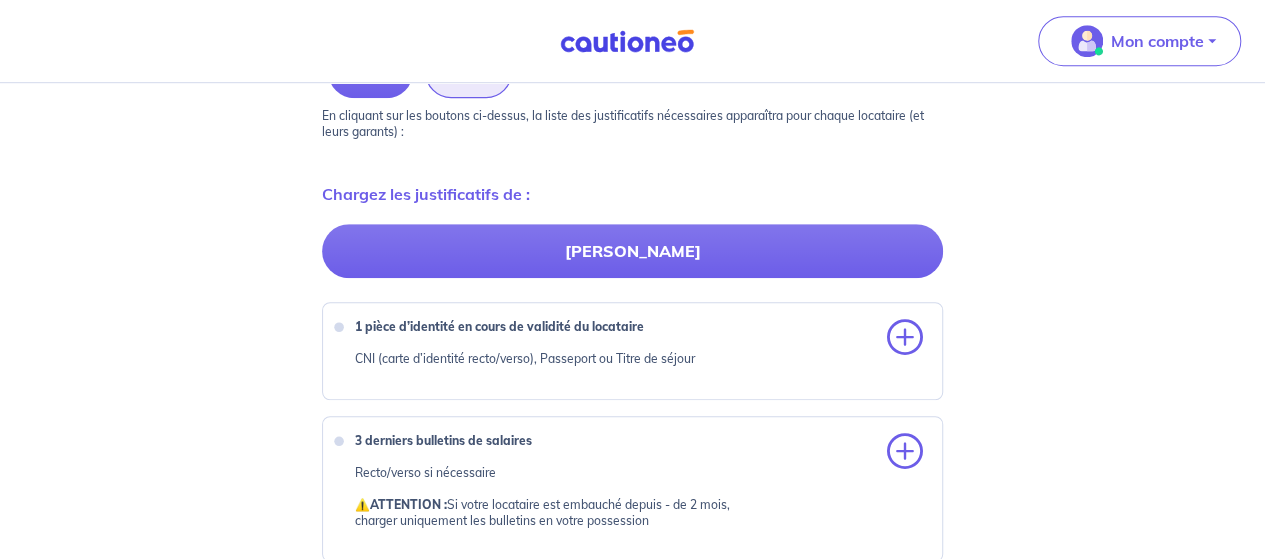 scroll, scrollTop: 636, scrollLeft: 0, axis: vertical 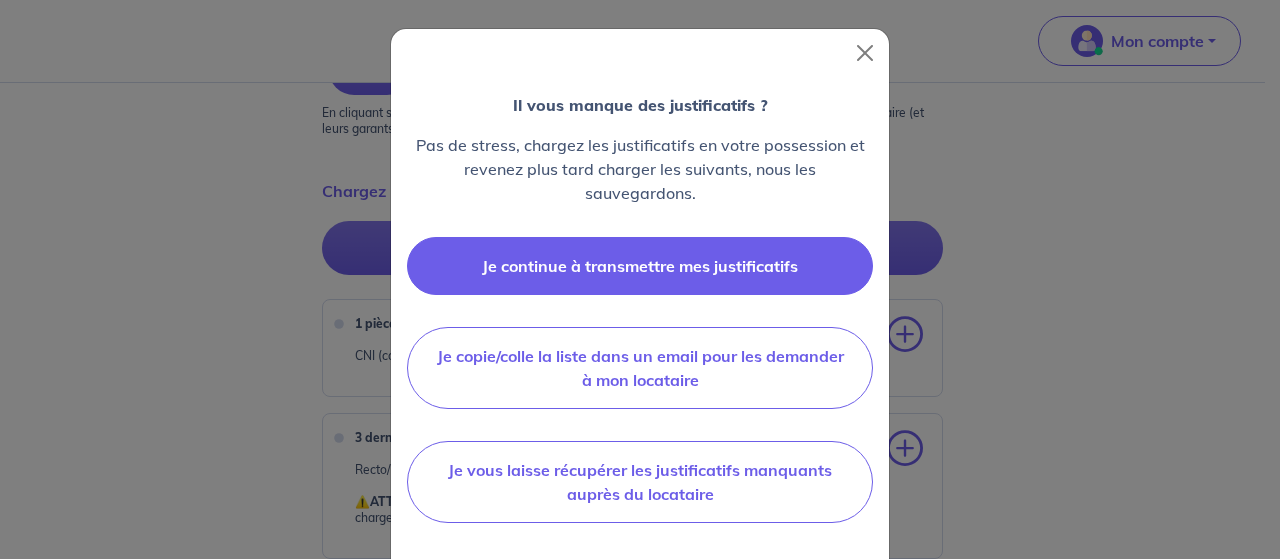 click on "Je continue à transmettre mes justificatifs" at bounding box center (640, 266) 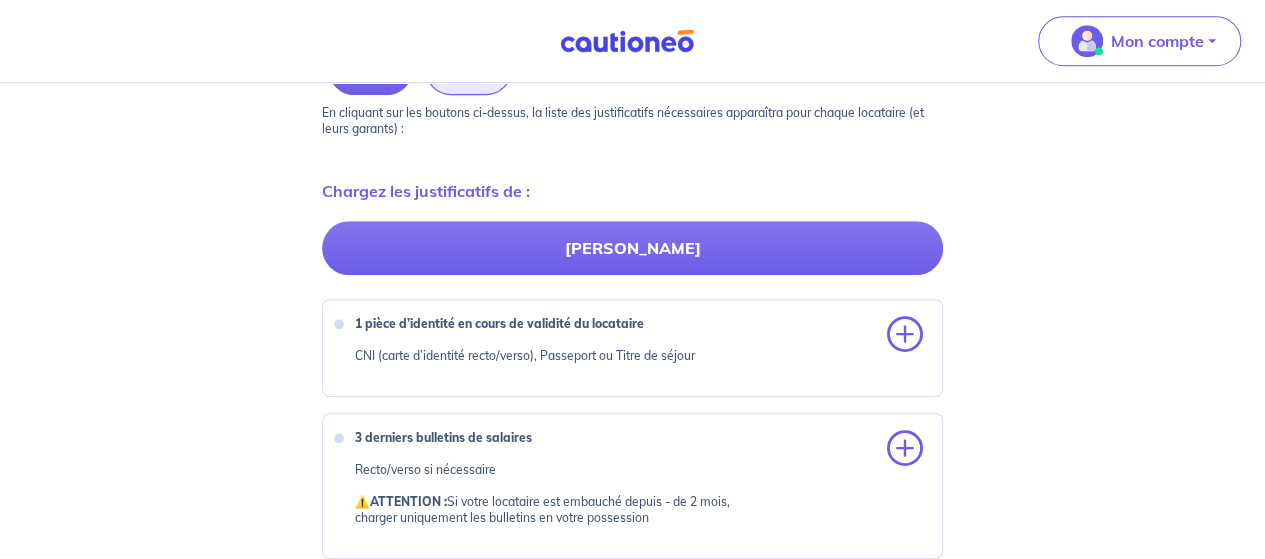 scroll, scrollTop: 733, scrollLeft: 0, axis: vertical 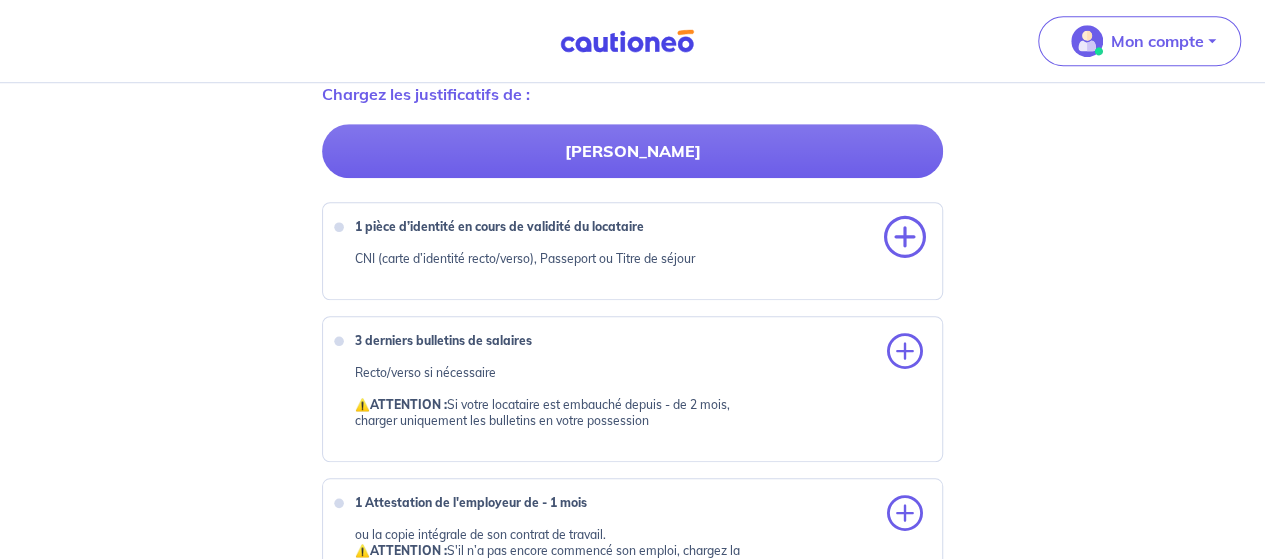 click at bounding box center [905, 238] 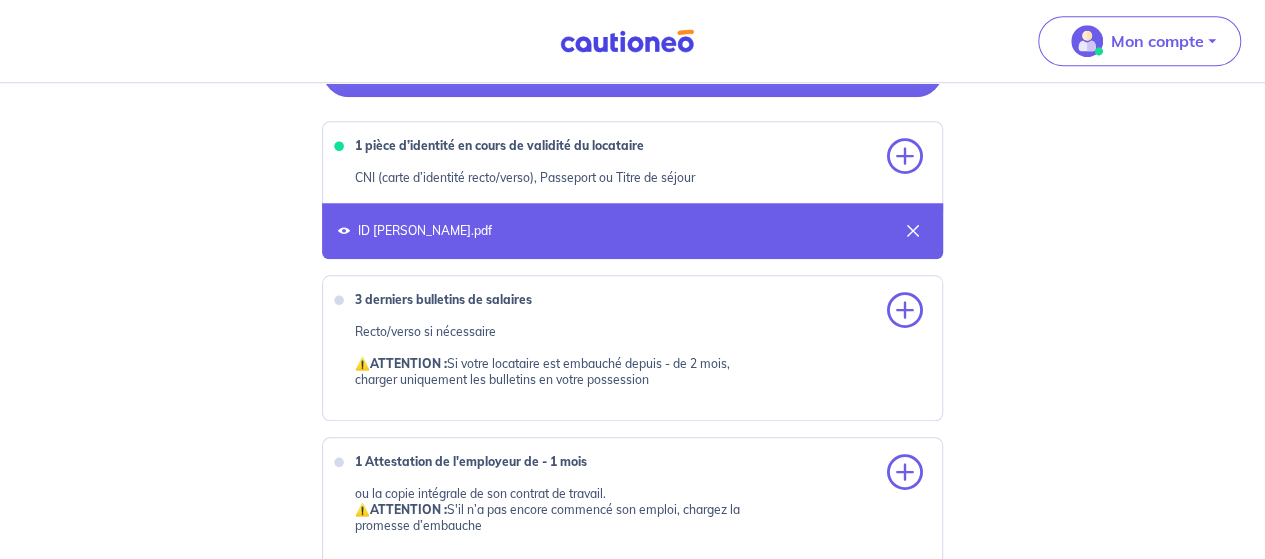 scroll, scrollTop: 815, scrollLeft: 0, axis: vertical 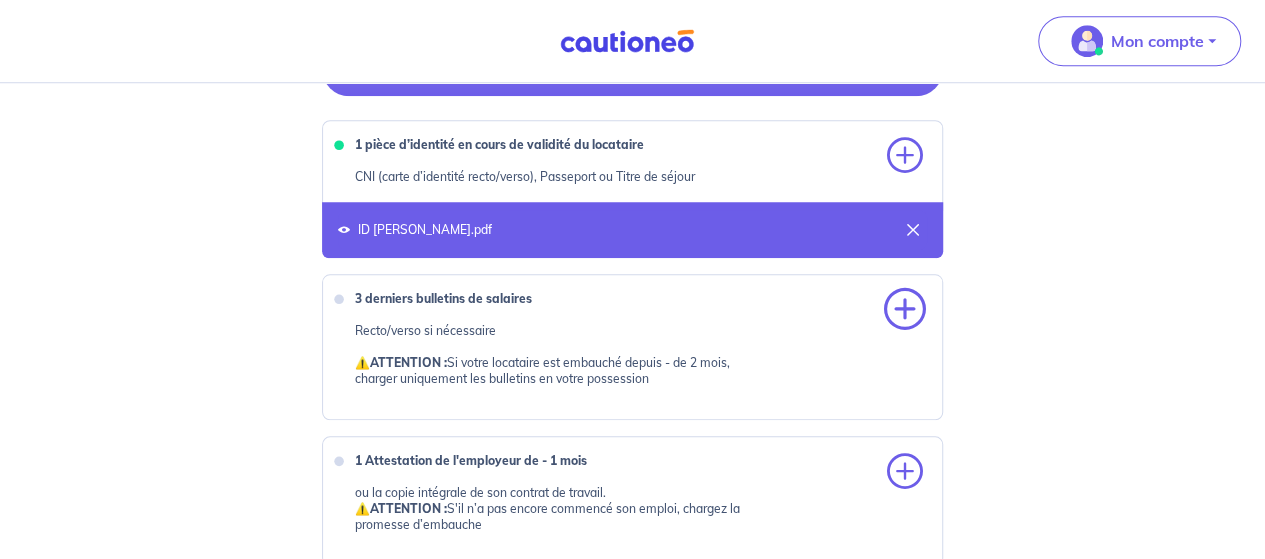 click at bounding box center (905, 310) 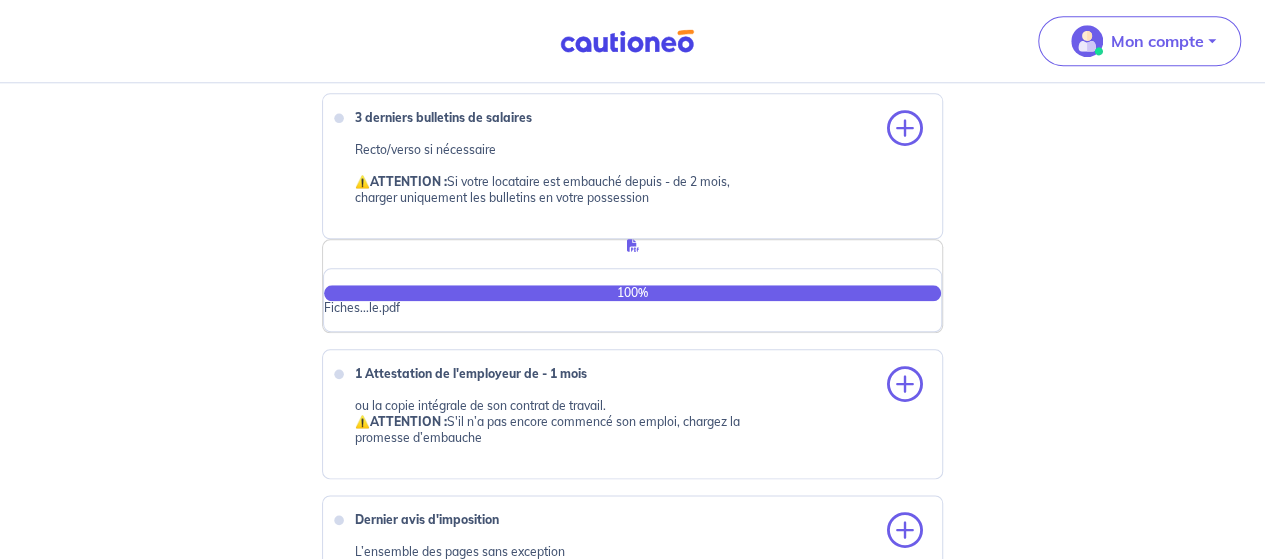 scroll, scrollTop: 1004, scrollLeft: 0, axis: vertical 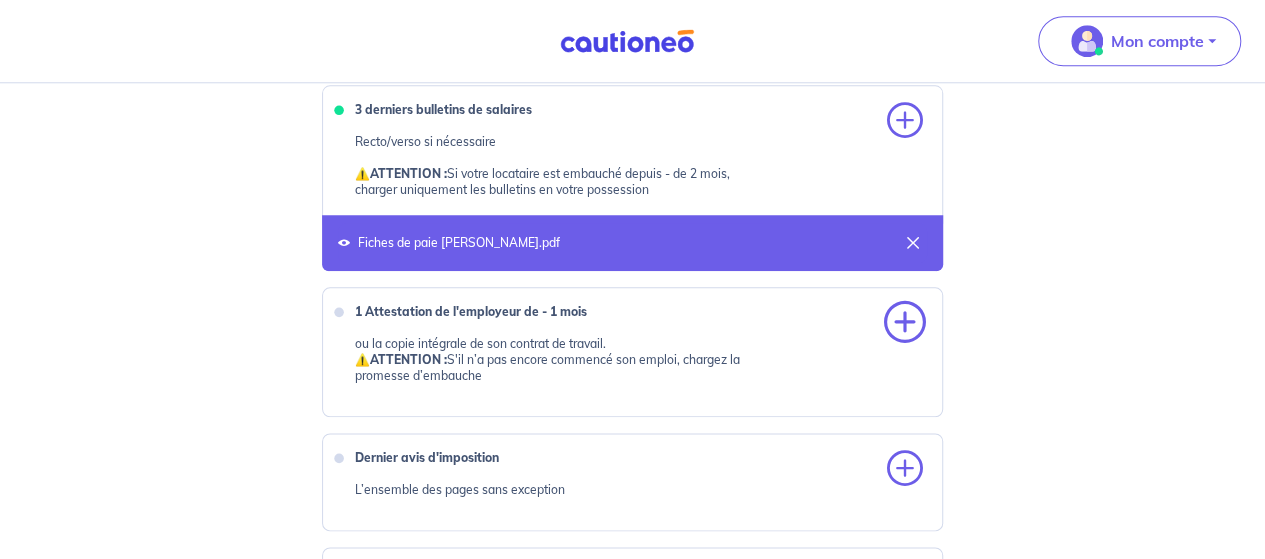 click at bounding box center [905, 323] 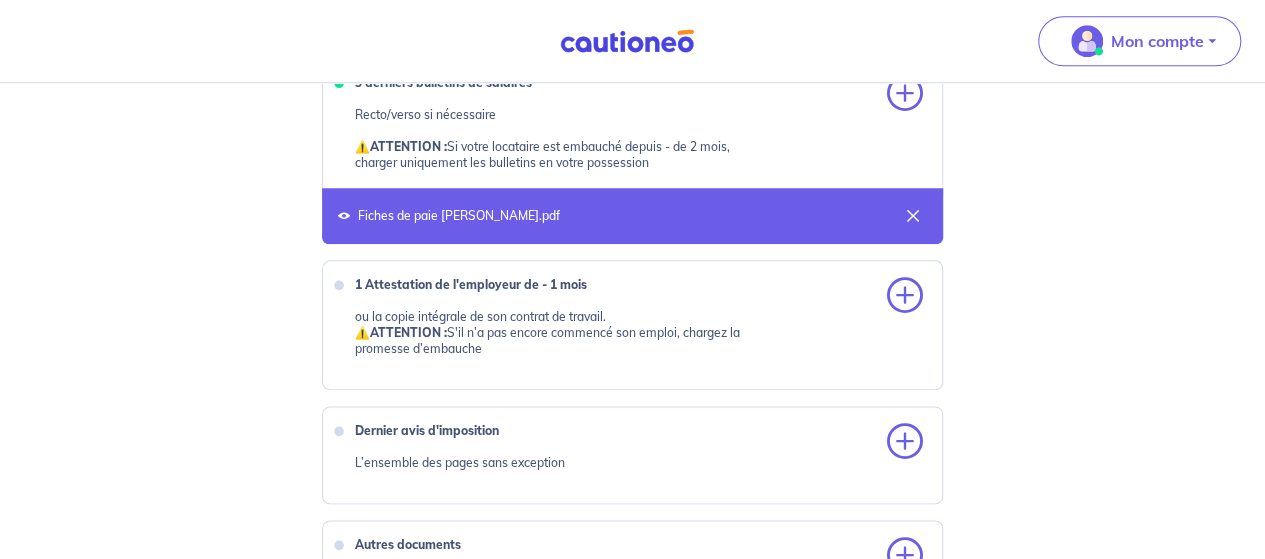 scroll, scrollTop: 1032, scrollLeft: 0, axis: vertical 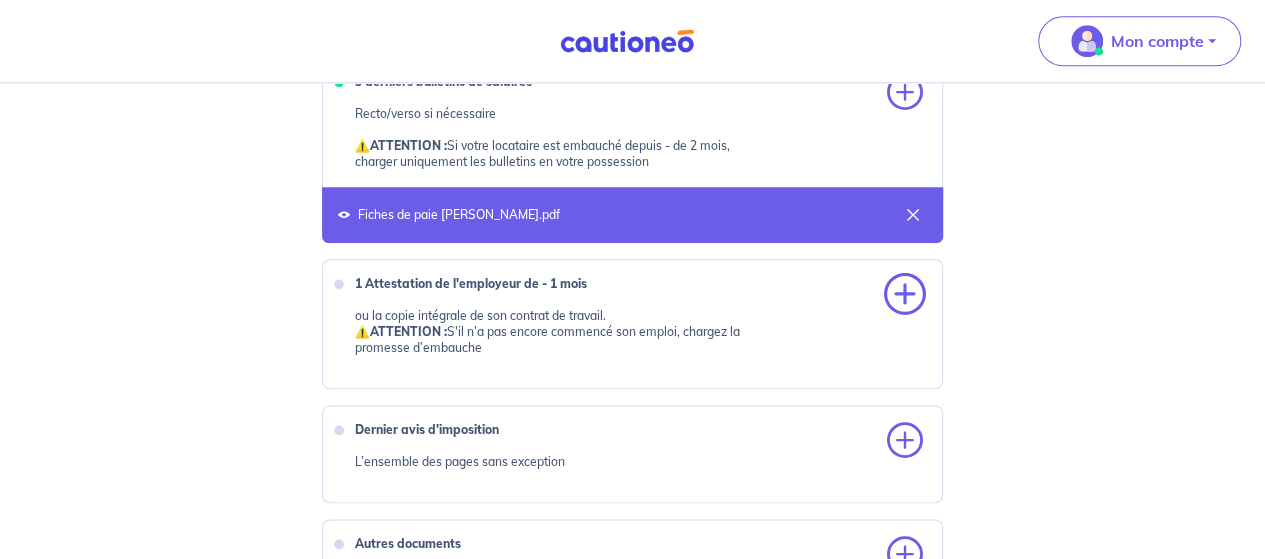 click at bounding box center [905, 295] 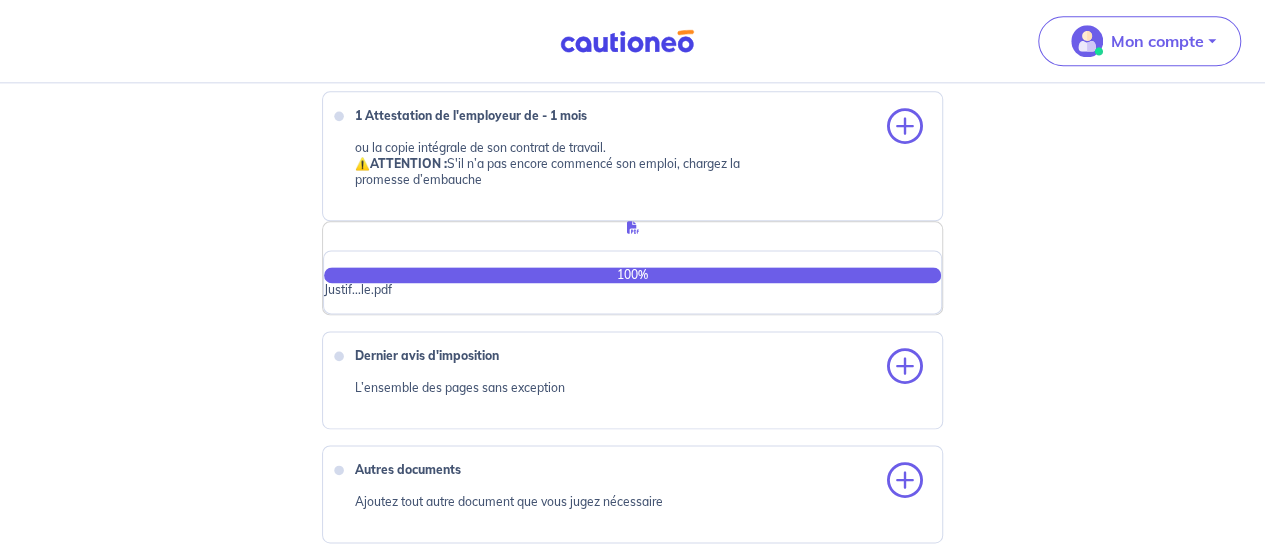 scroll, scrollTop: 1206, scrollLeft: 0, axis: vertical 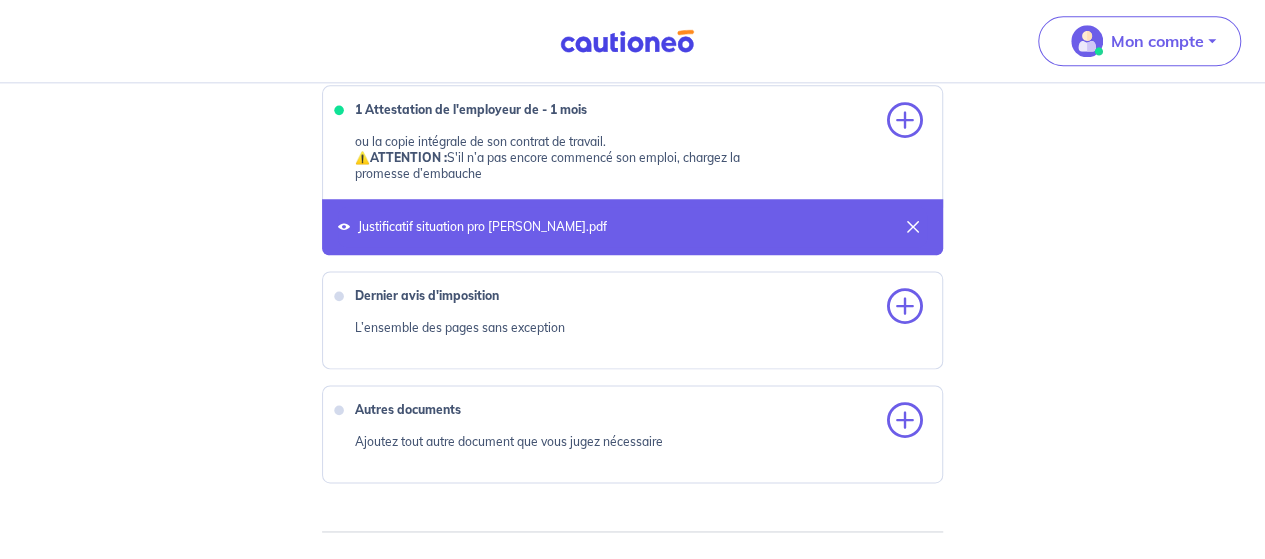 click on "Dernier avis d'imposition L’ensemble des pages sans exception" at bounding box center [633, 320] 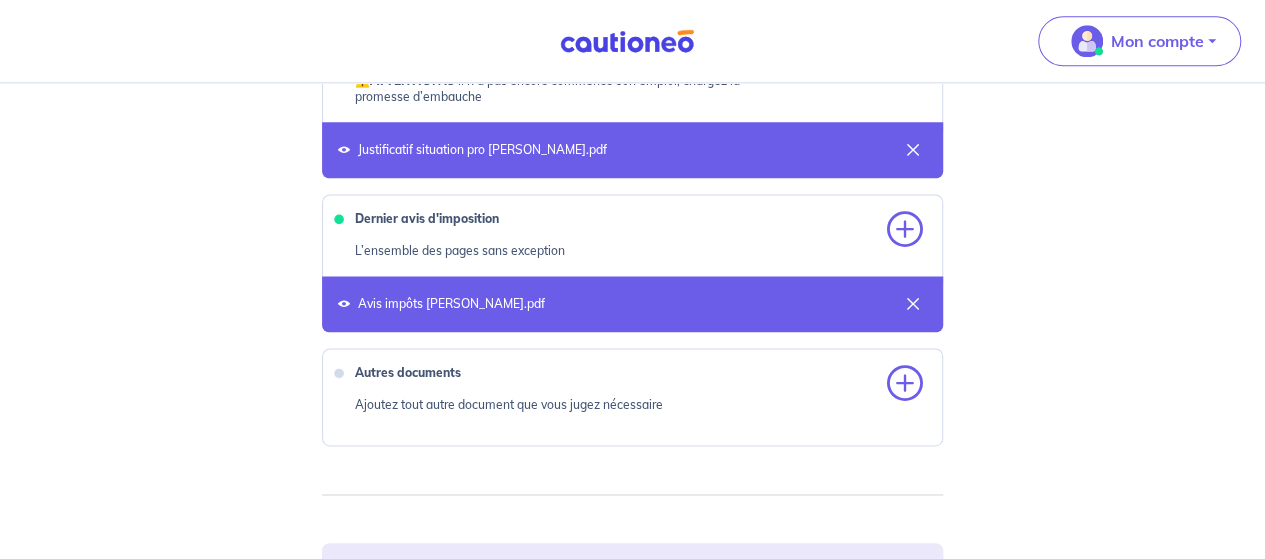scroll, scrollTop: 1282, scrollLeft: 0, axis: vertical 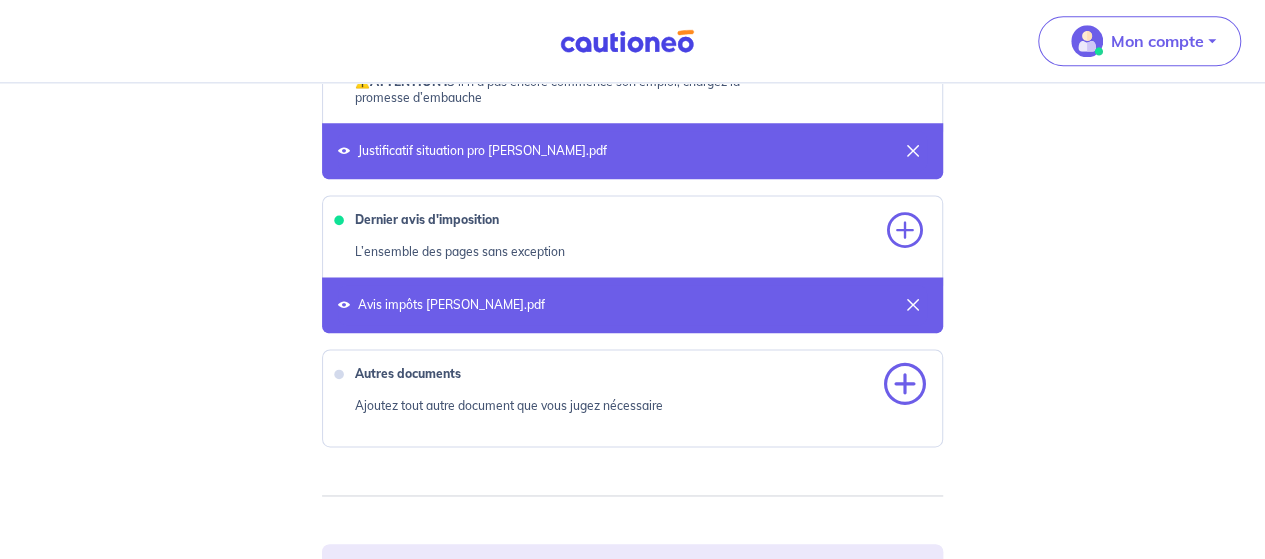 click at bounding box center [905, 385] 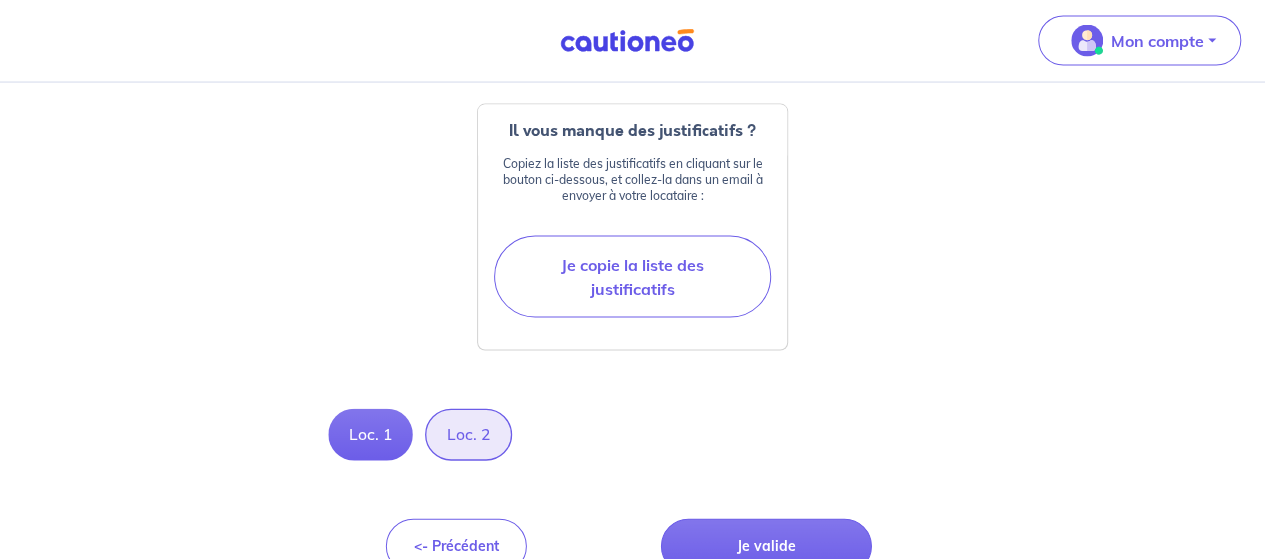 scroll, scrollTop: 2037, scrollLeft: 0, axis: vertical 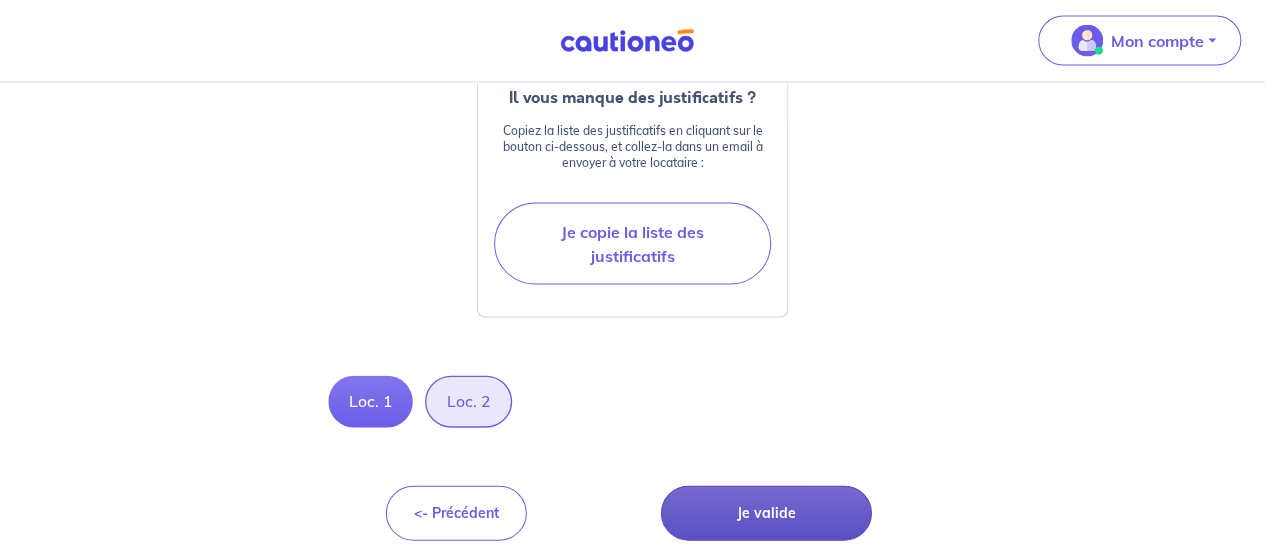 click on "Je valide" at bounding box center [766, 513] 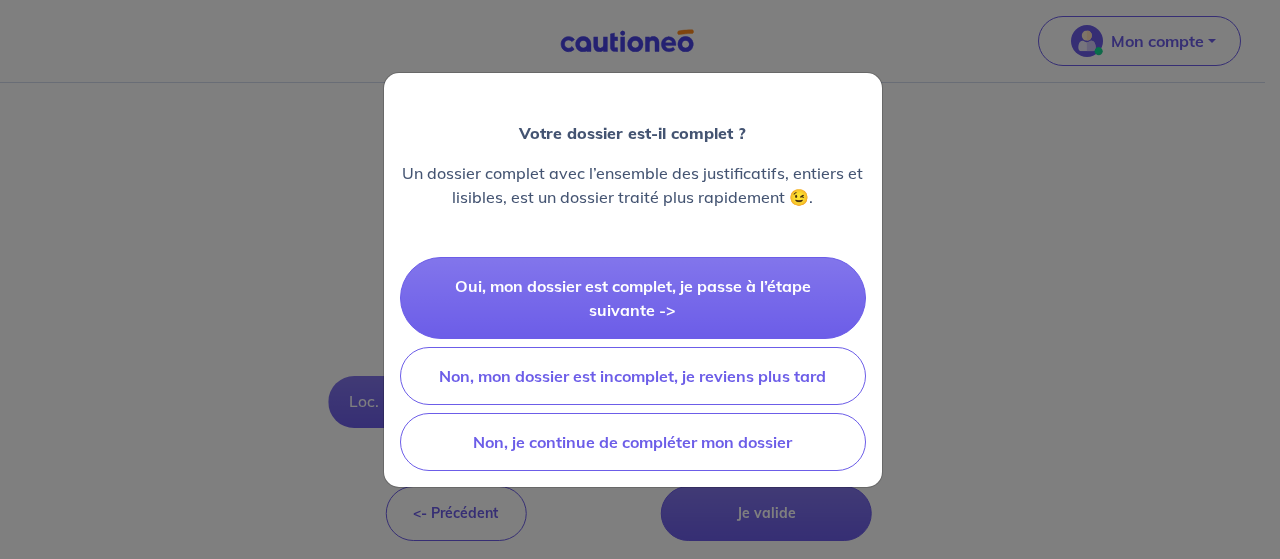 click on "Votre dossier est-il complet ? Un dossier complet avec l’ensemble des justificatifs, entiers et lisibles, est un dossier traité plus rapidement 😉. Oui, mon dossier est complet, je passe à l’étape suivante -> Non, mon dossier est incomplet, je reviens plus tard Non, je continue de compléter mon dossier" at bounding box center [640, 279] 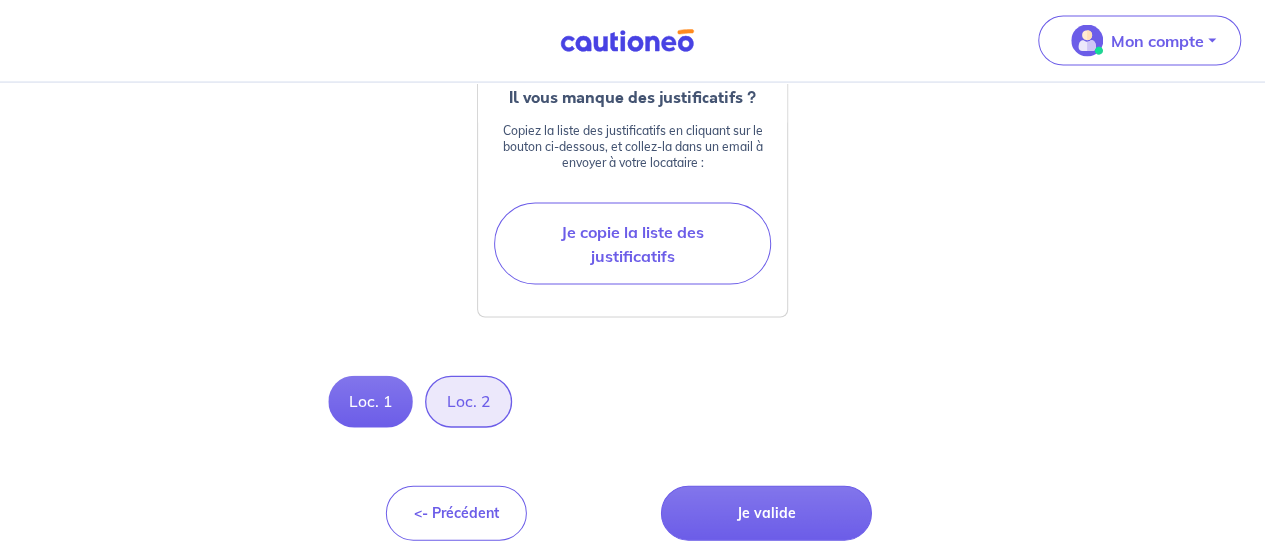 click on "Loc. 2" at bounding box center (468, 402) 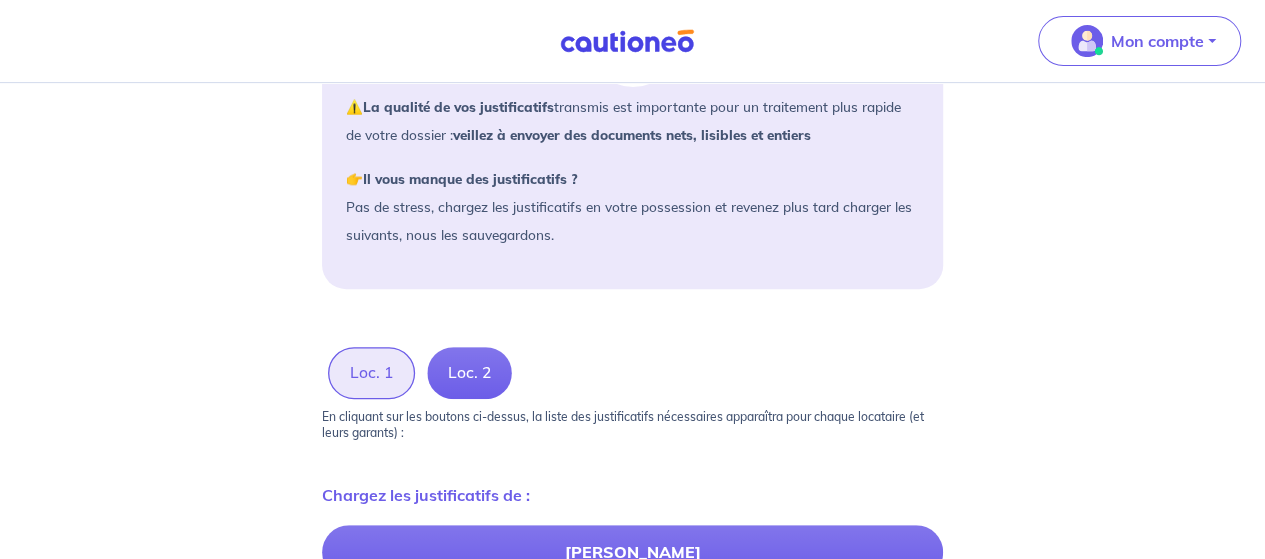 scroll, scrollTop: 333, scrollLeft: 0, axis: vertical 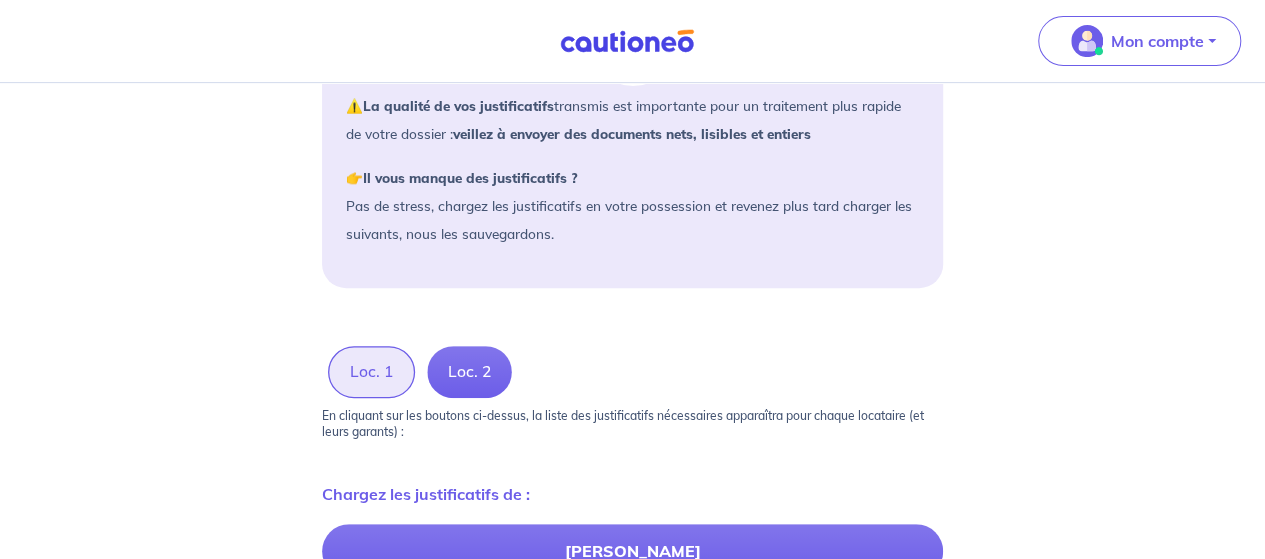 click on "Loc. 1" at bounding box center [371, 372] 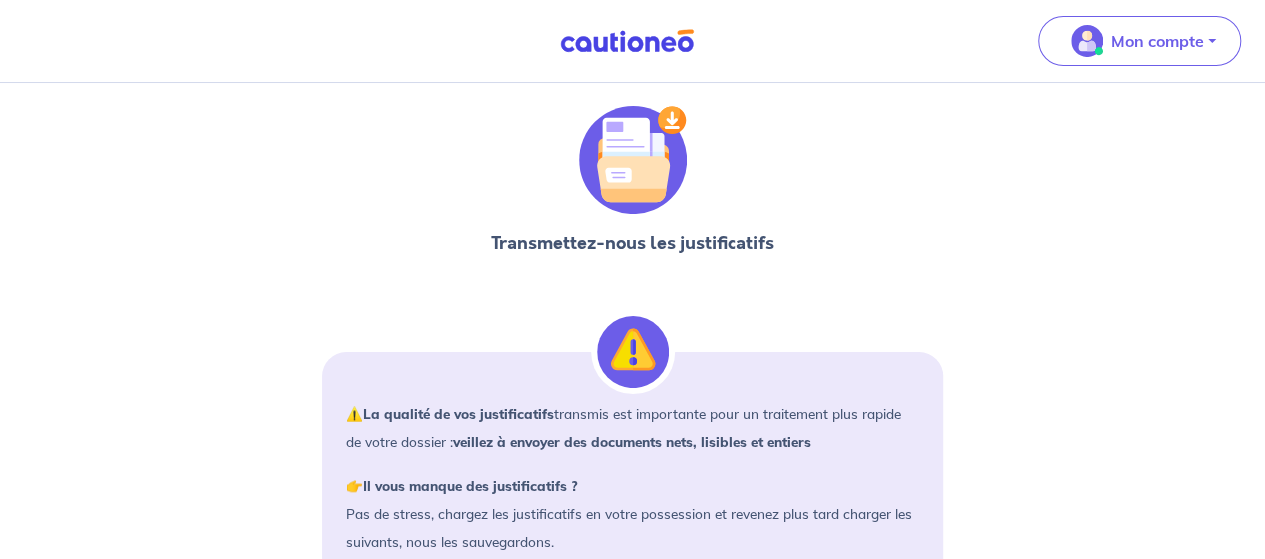 scroll, scrollTop: 0, scrollLeft: 0, axis: both 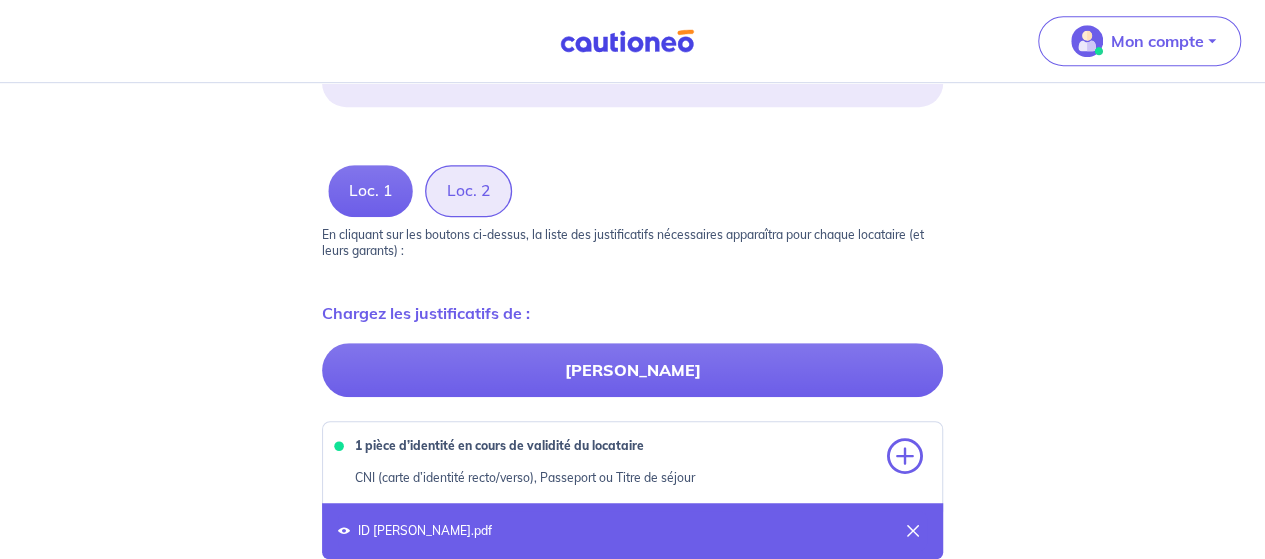 click on "Loc. 2" at bounding box center [468, 191] 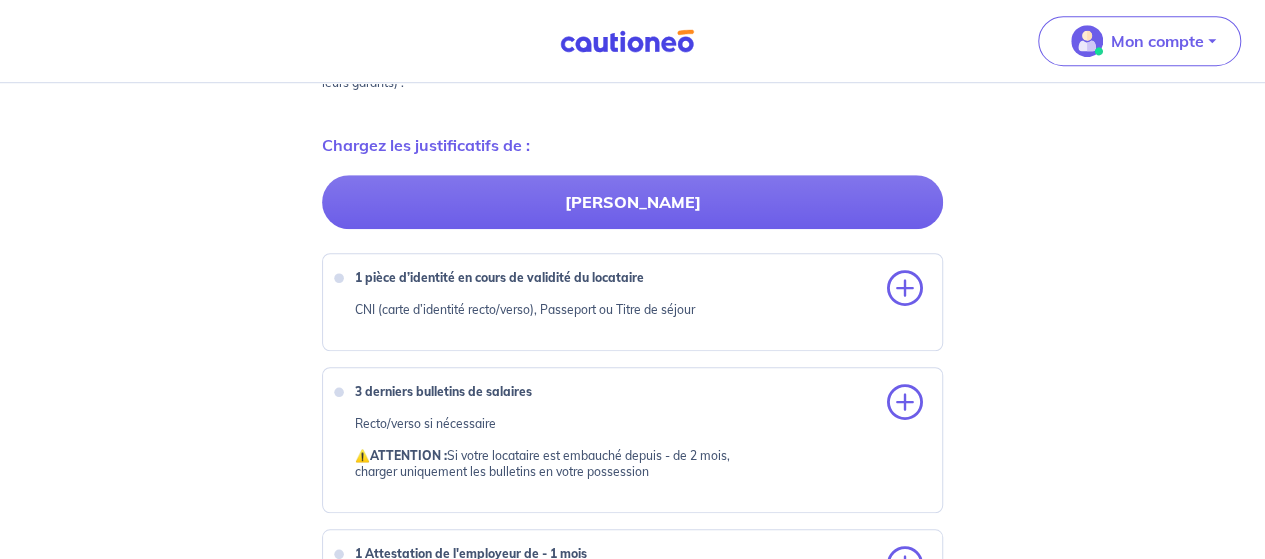scroll, scrollTop: 683, scrollLeft: 0, axis: vertical 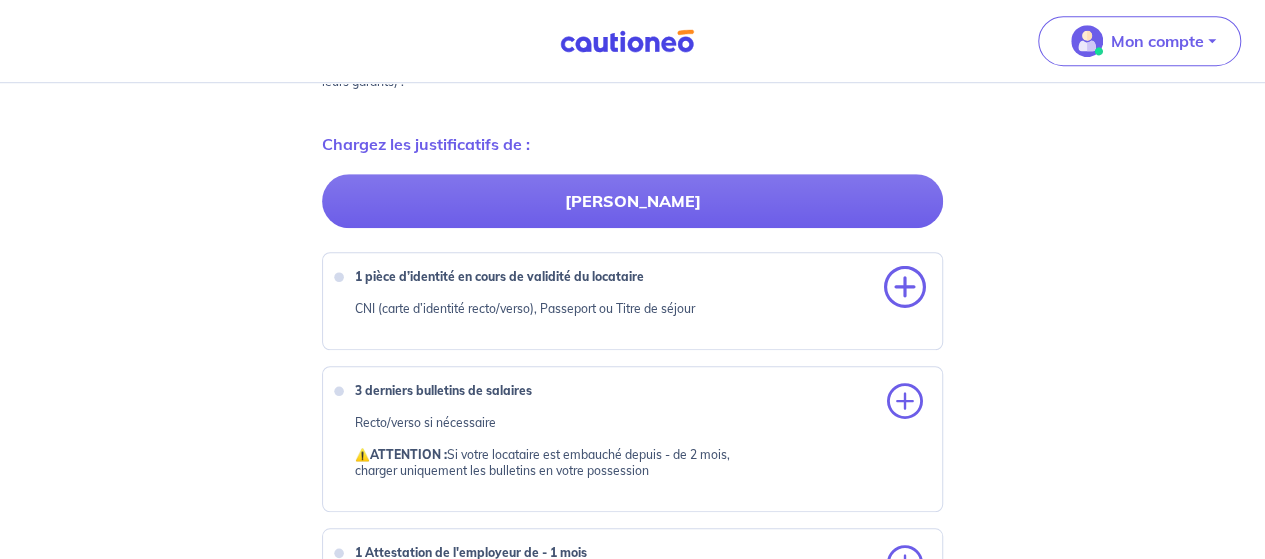 click at bounding box center (905, 288) 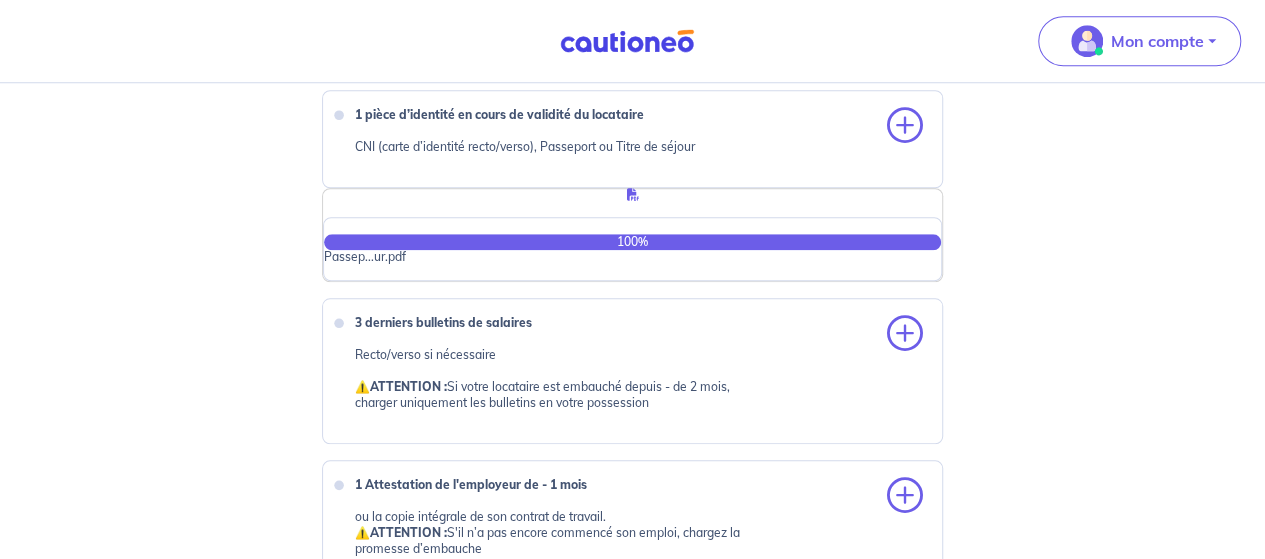 scroll, scrollTop: 850, scrollLeft: 0, axis: vertical 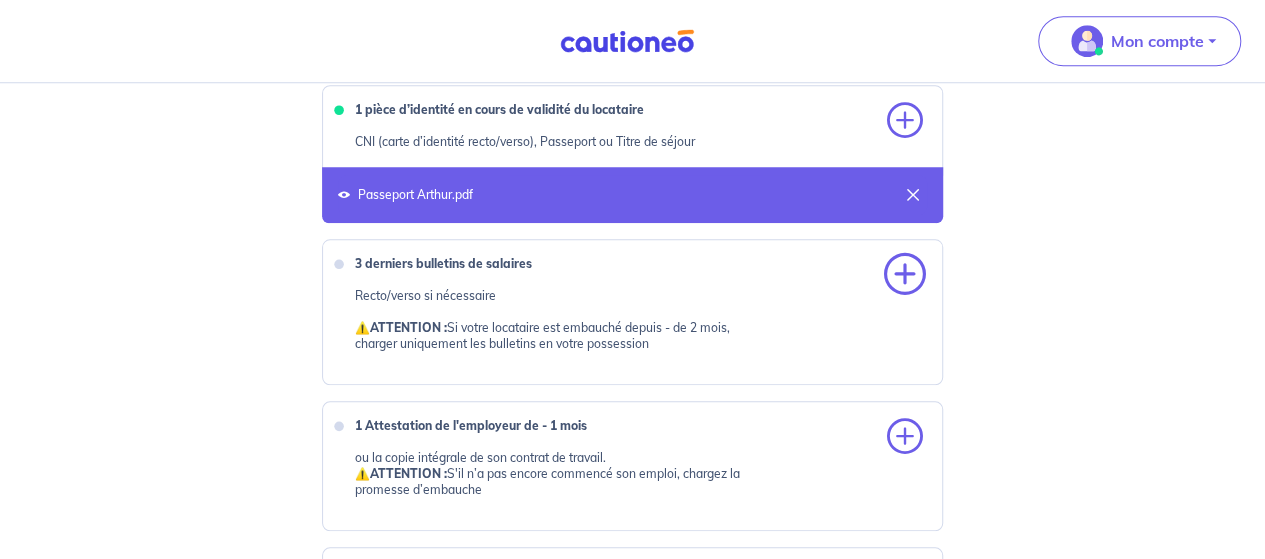 click at bounding box center (905, 275) 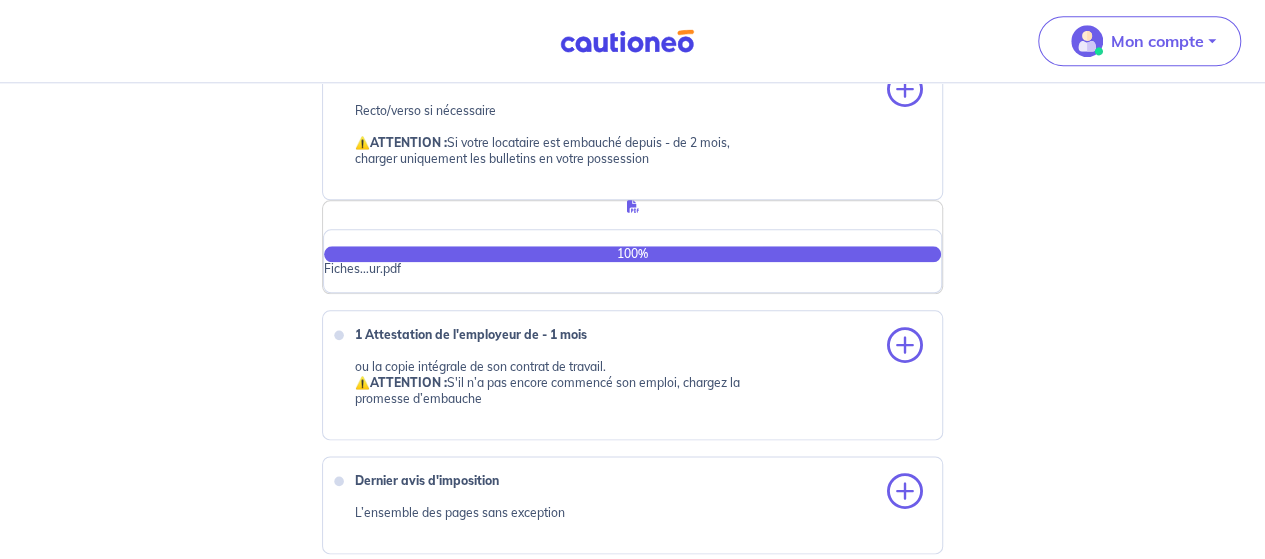 scroll, scrollTop: 1040, scrollLeft: 0, axis: vertical 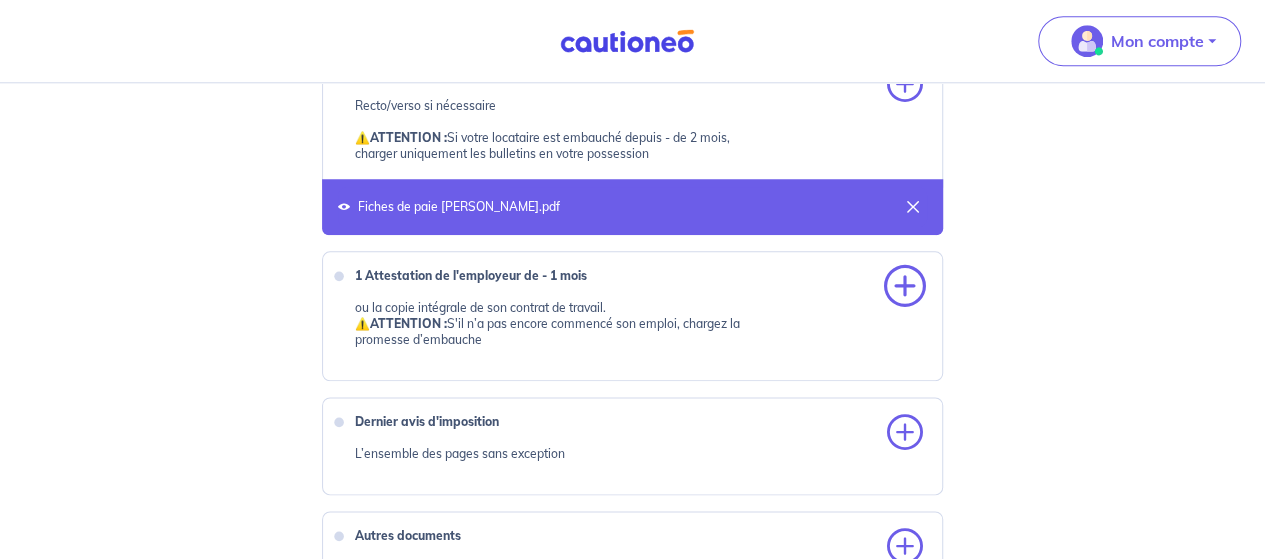 click at bounding box center [905, 287] 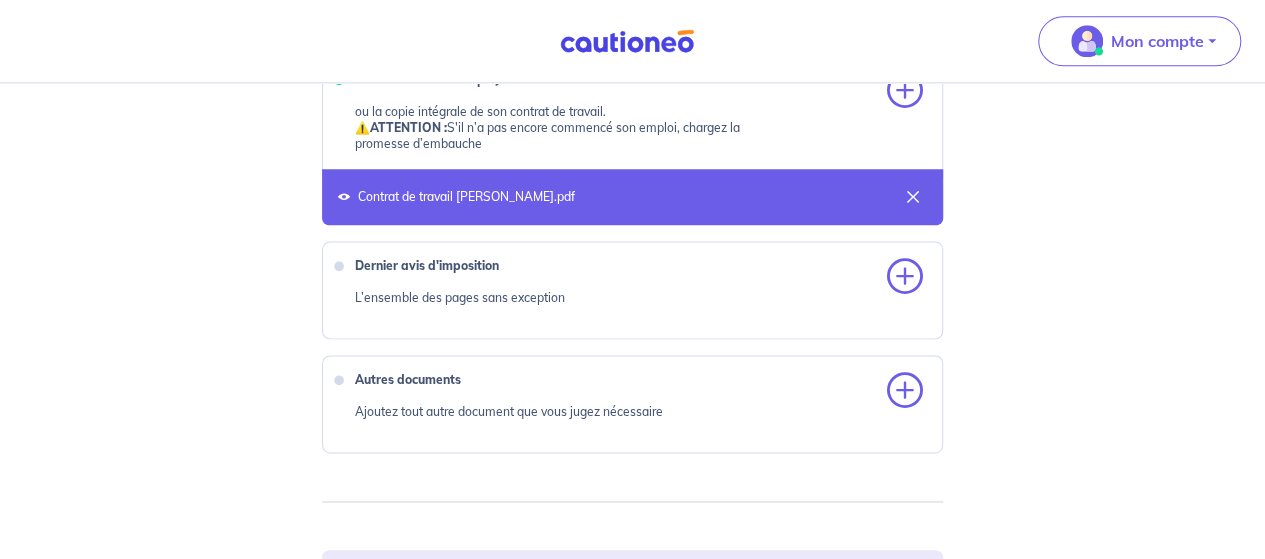 scroll, scrollTop: 1250, scrollLeft: 0, axis: vertical 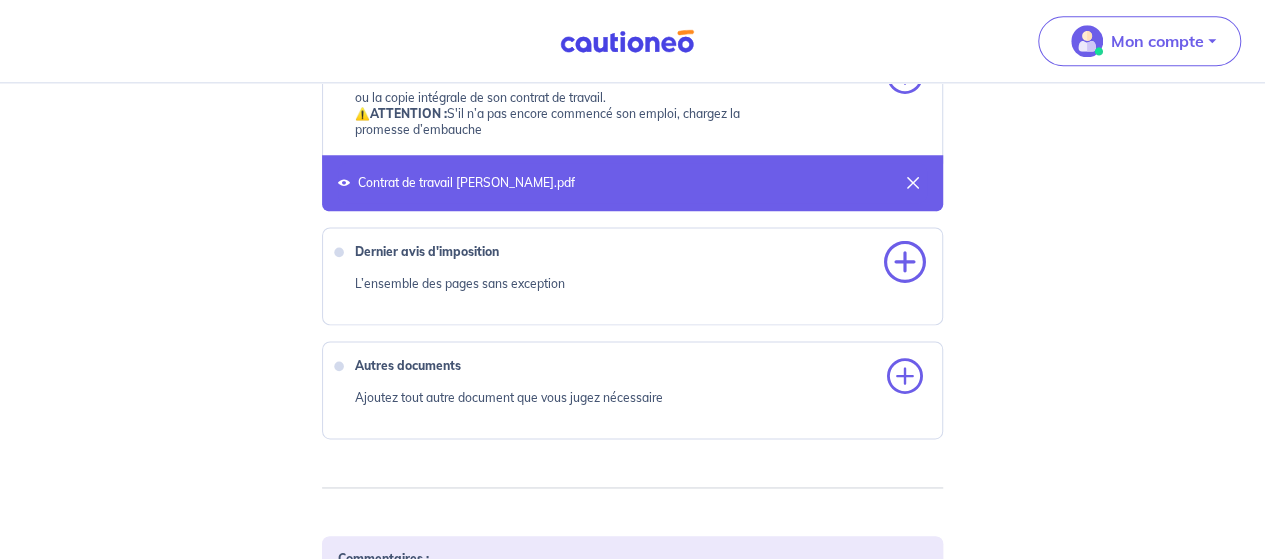 click at bounding box center (905, 263) 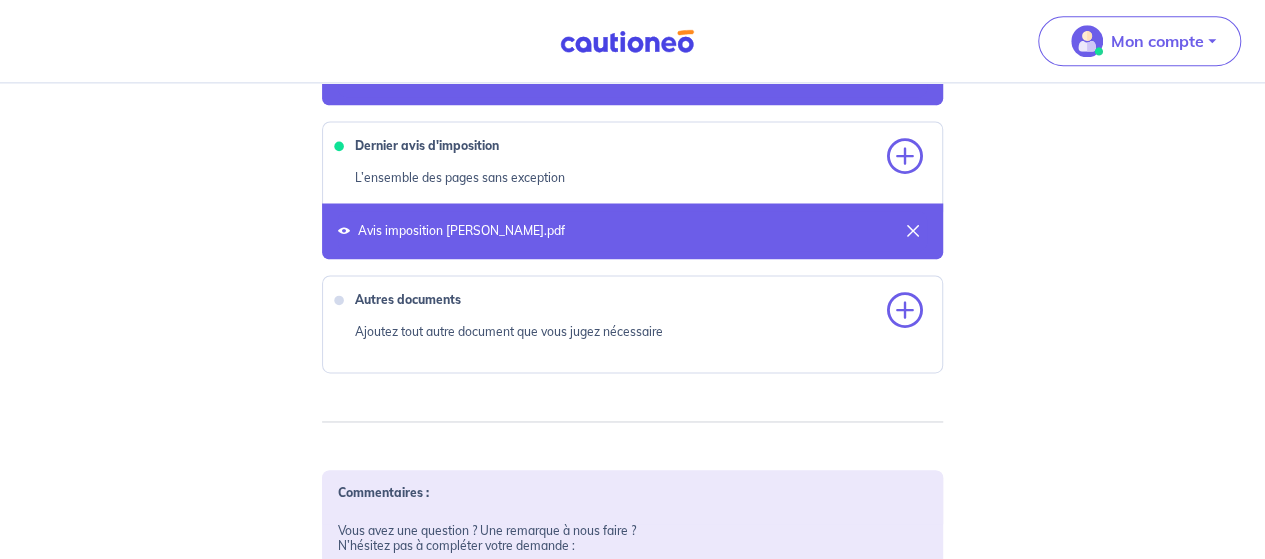 scroll, scrollTop: 1397, scrollLeft: 0, axis: vertical 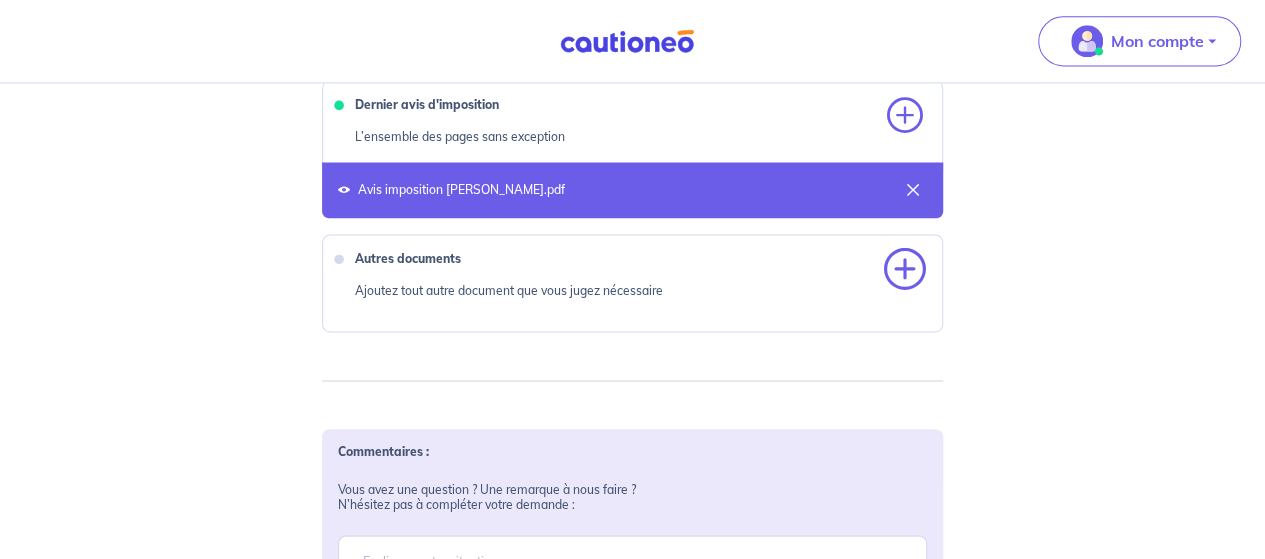 click at bounding box center (905, 270) 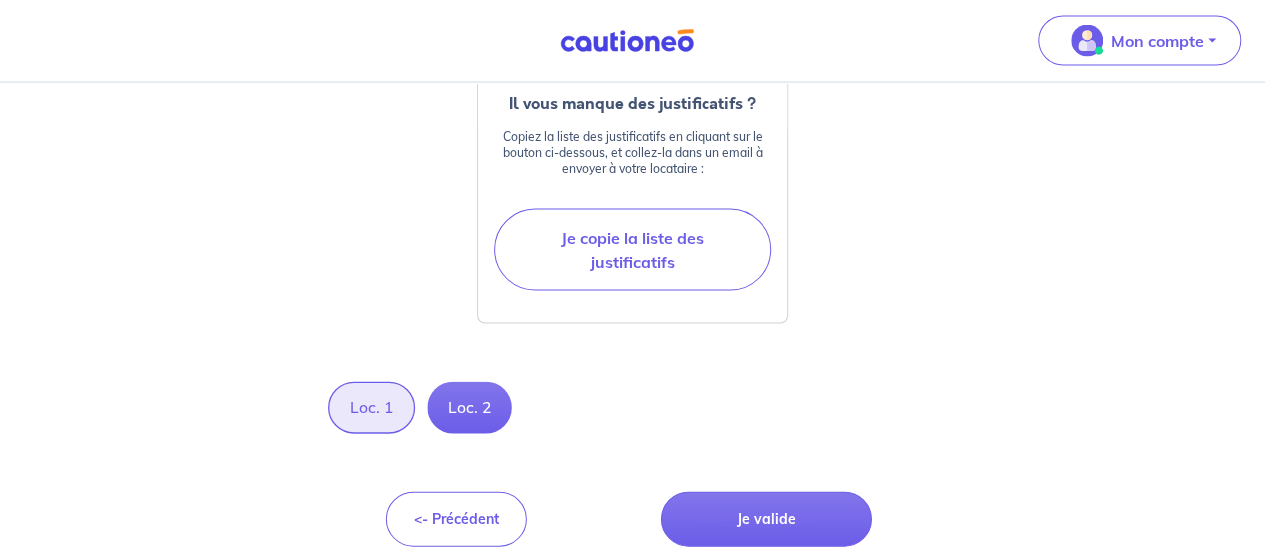 scroll, scrollTop: 2037, scrollLeft: 0, axis: vertical 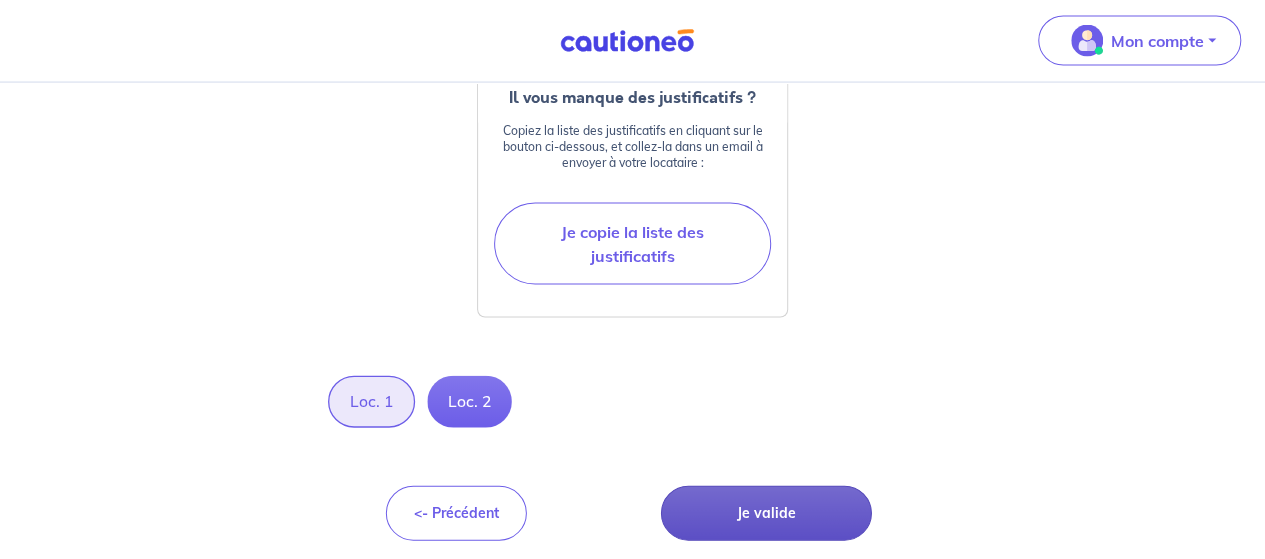 click on "Je valide" at bounding box center (766, 513) 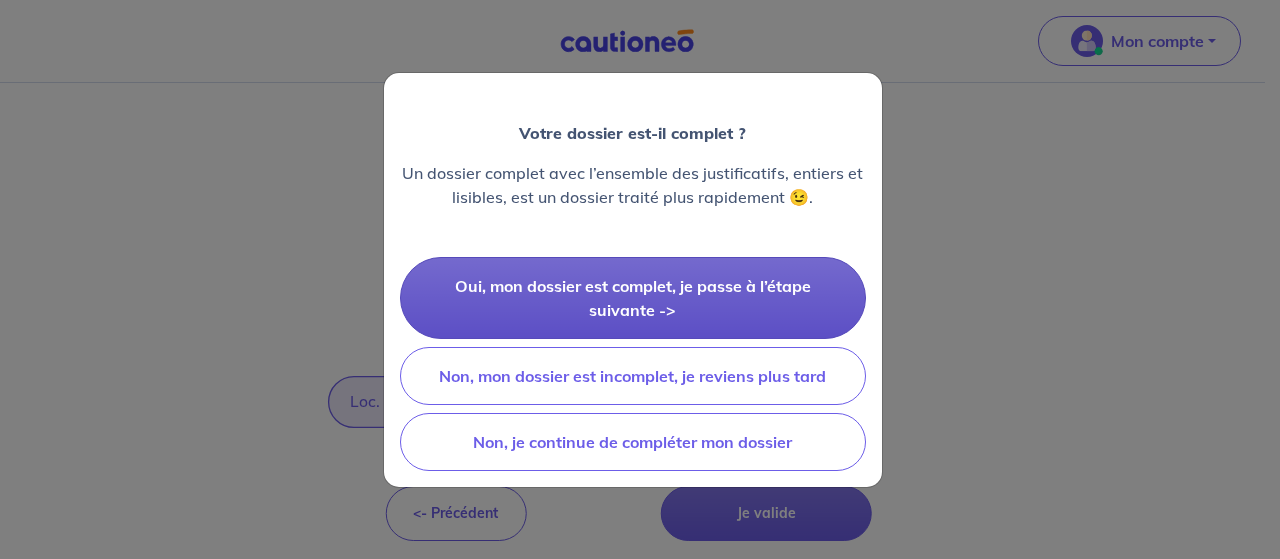 click on "Oui, mon dossier est complet, je passe à l’étape suivante ->" at bounding box center (633, 298) 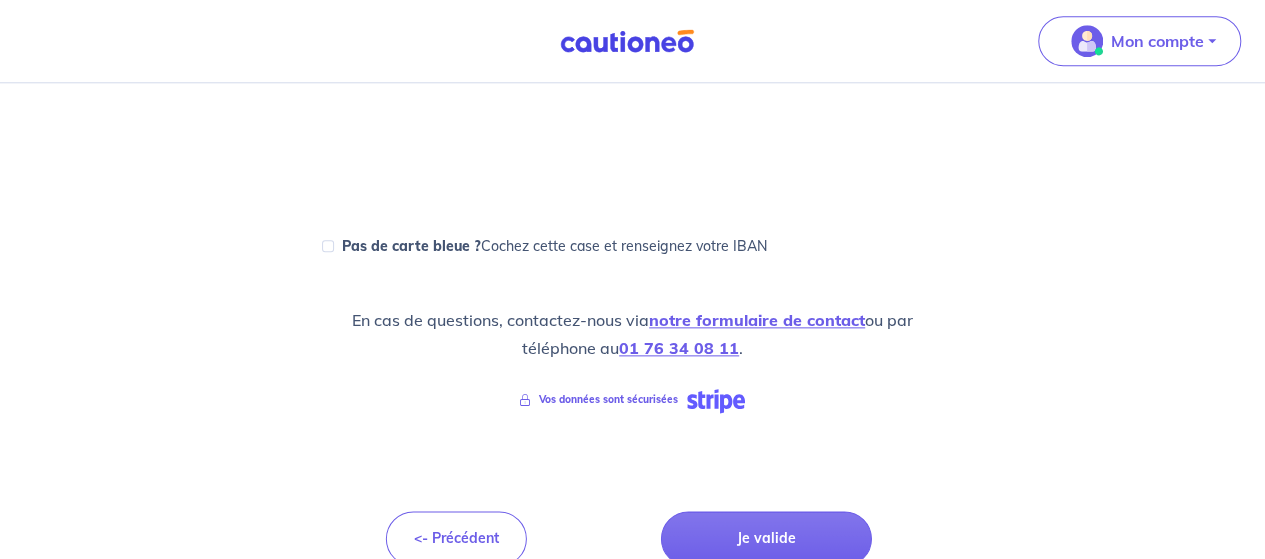 scroll, scrollTop: 1086, scrollLeft: 0, axis: vertical 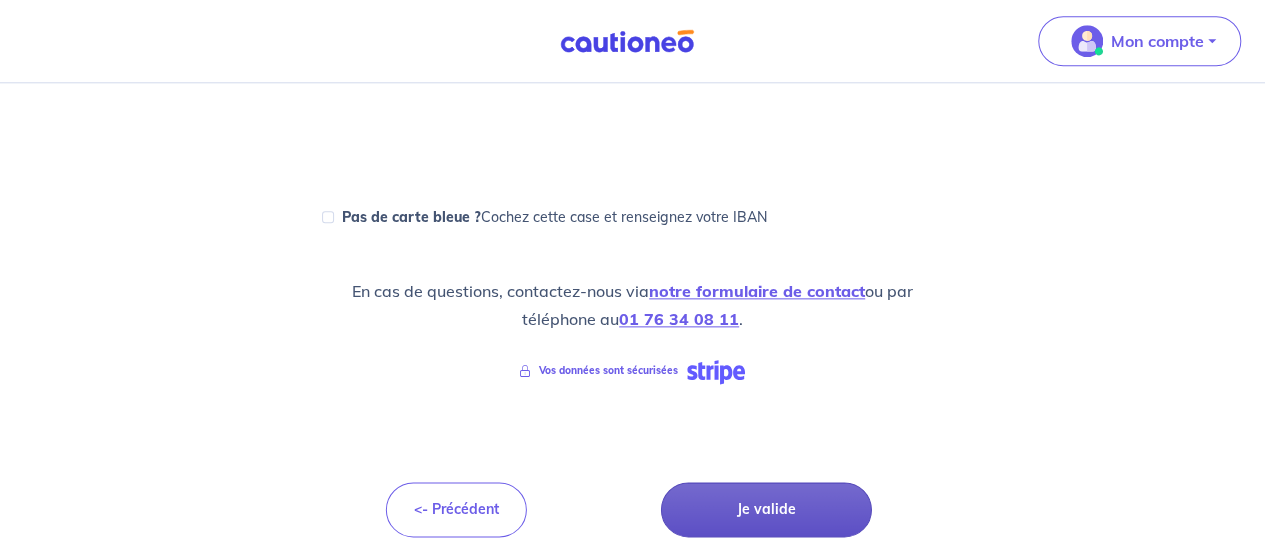 click on "Je valide" at bounding box center [766, 509] 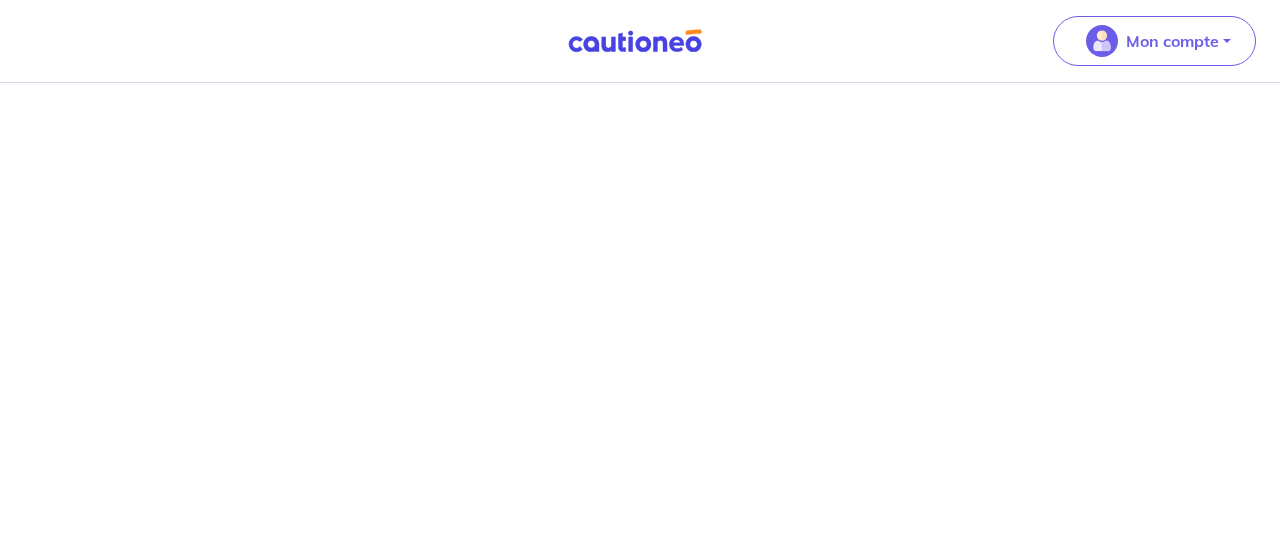 scroll, scrollTop: 0, scrollLeft: 0, axis: both 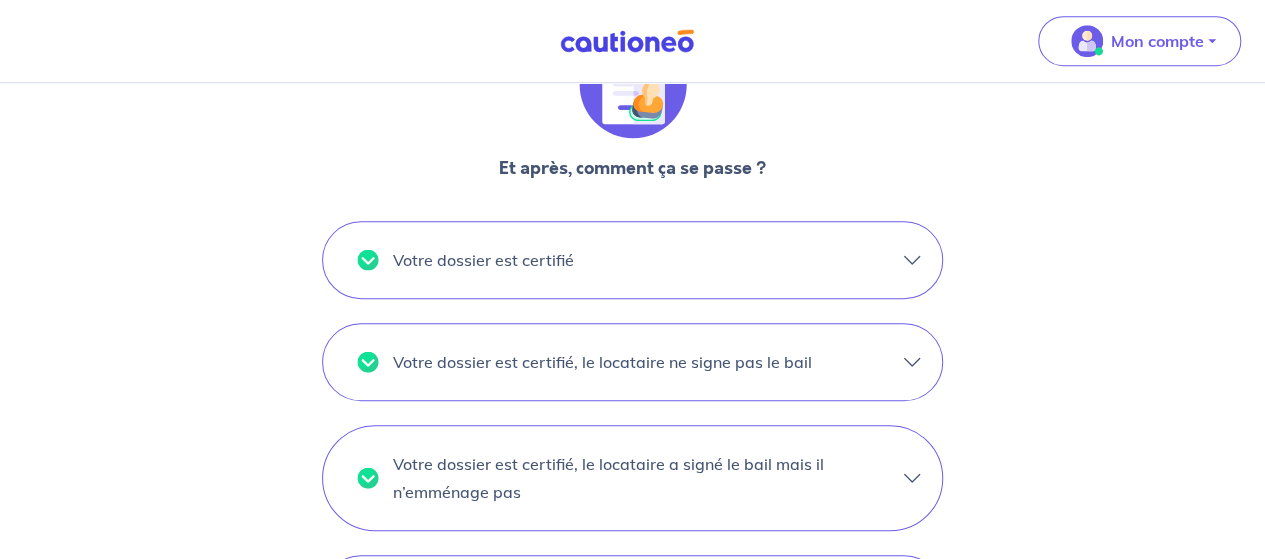 click on "Votre dossier est certifié" at bounding box center [632, 260] 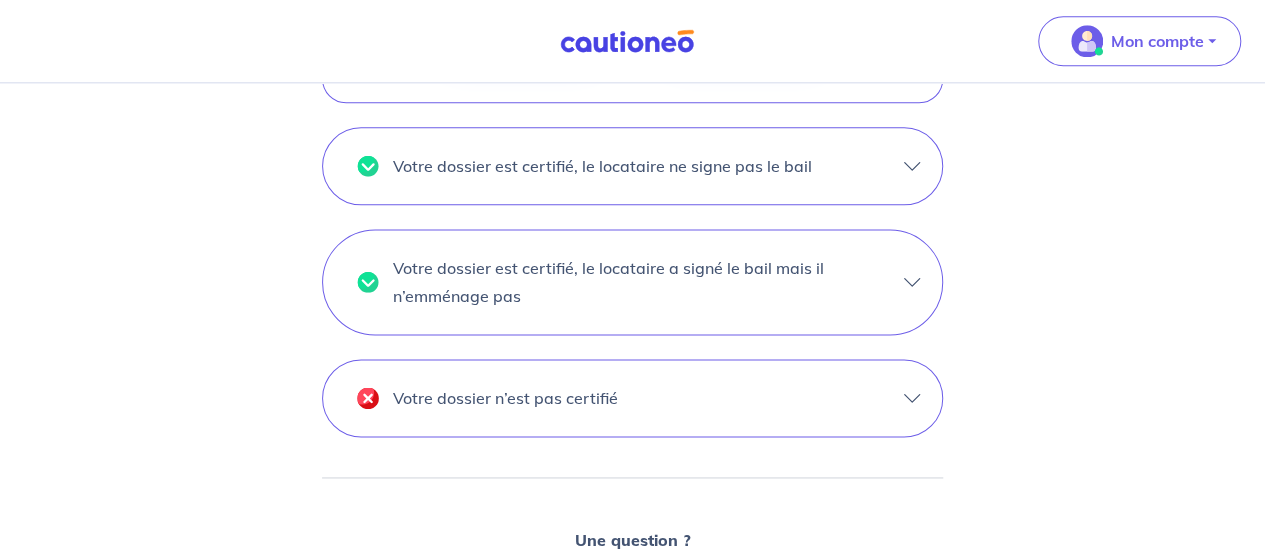 scroll, scrollTop: 1214, scrollLeft: 0, axis: vertical 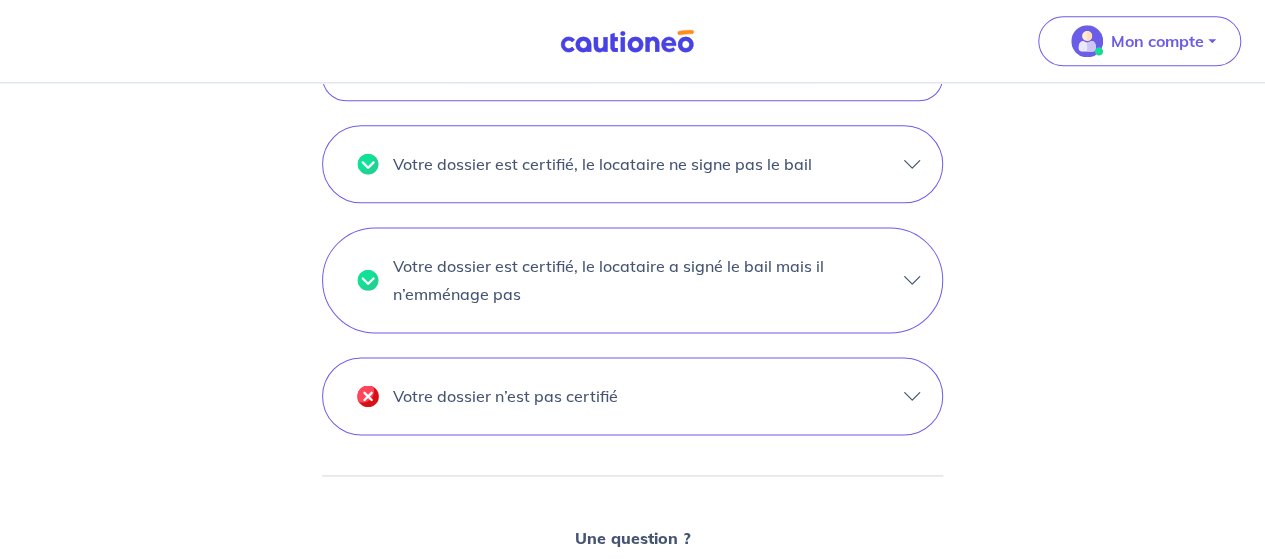 click on "Votre dossier est certifié, le locataire ne signe pas le bail" at bounding box center (632, 164) 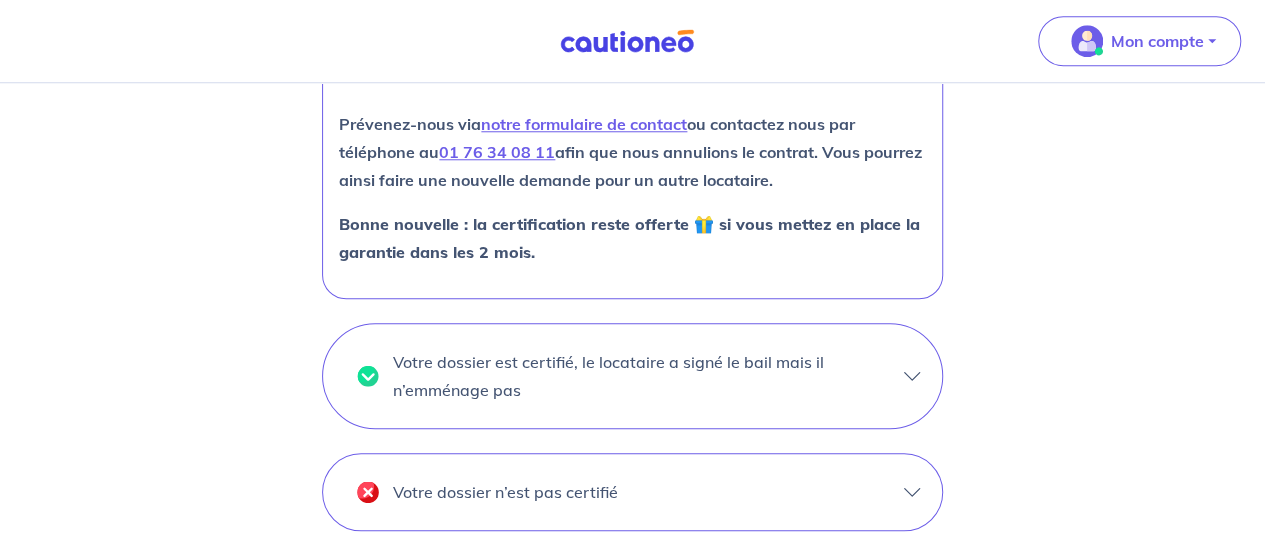 scroll, scrollTop: 883, scrollLeft: 0, axis: vertical 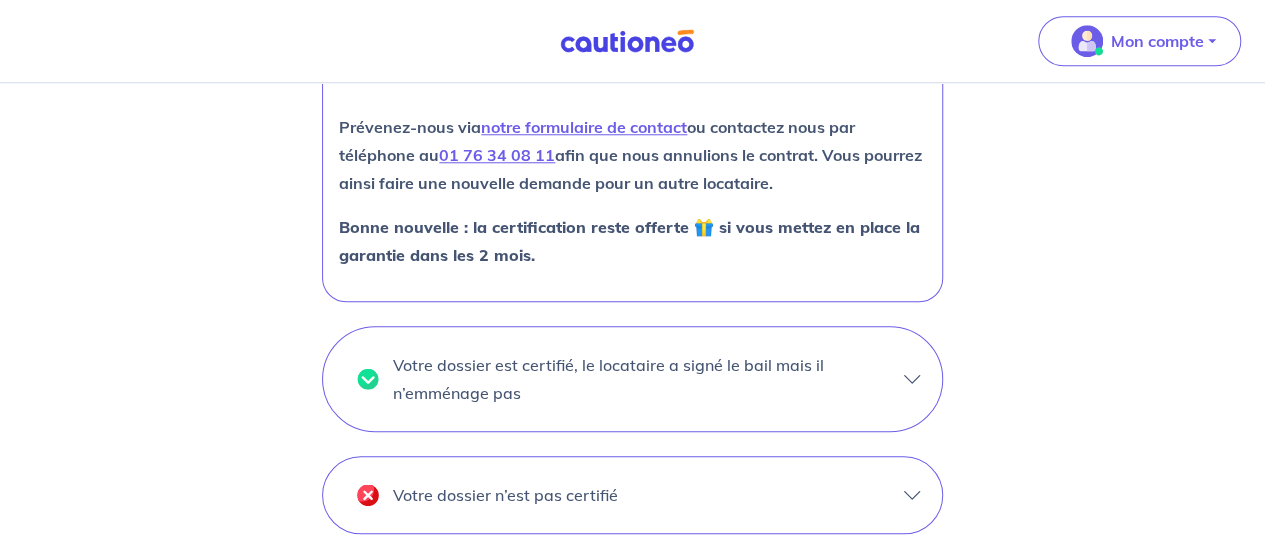 click on "Votre dossier est certifié, le locataire a signé le bail mais il n’emménage pas" at bounding box center [632, 379] 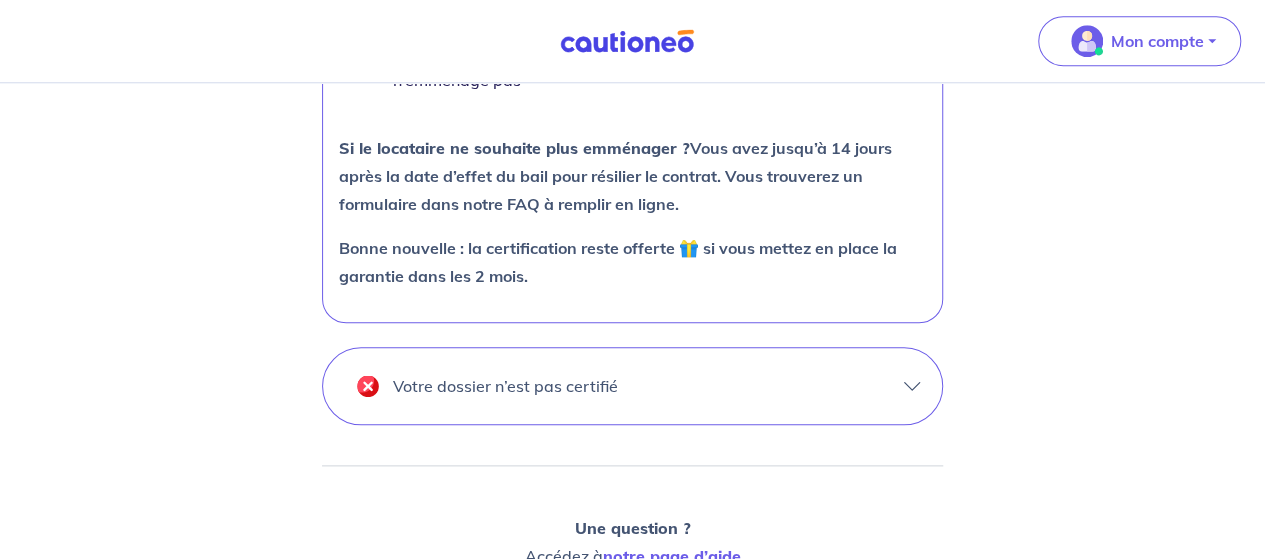 scroll, scrollTop: 994, scrollLeft: 0, axis: vertical 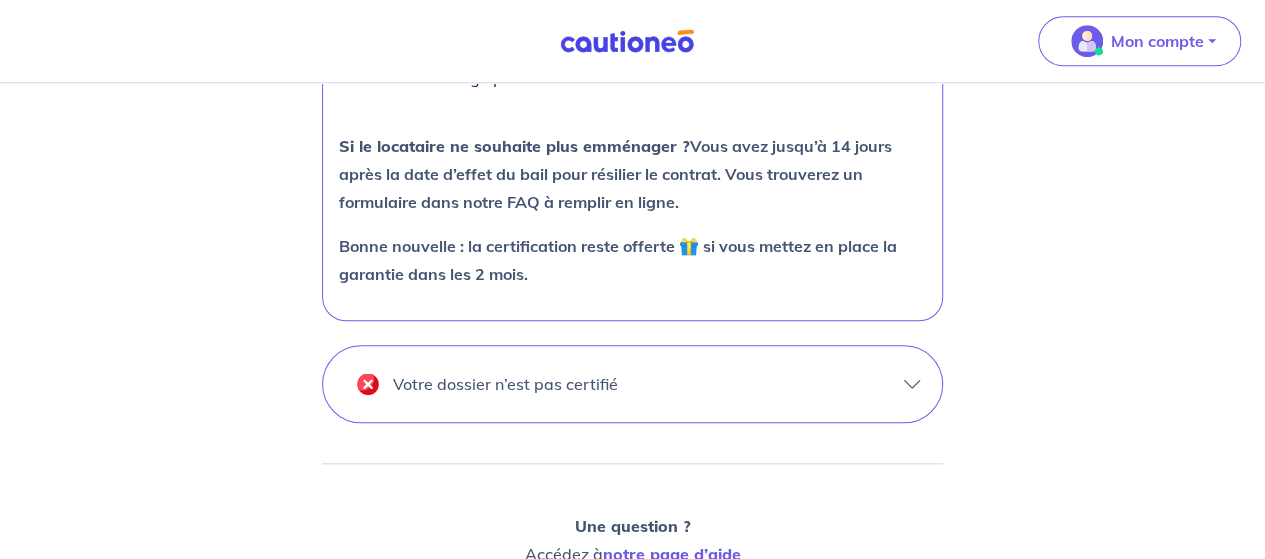 click on "Votre dossier n’est pas certifié" at bounding box center (632, 384) 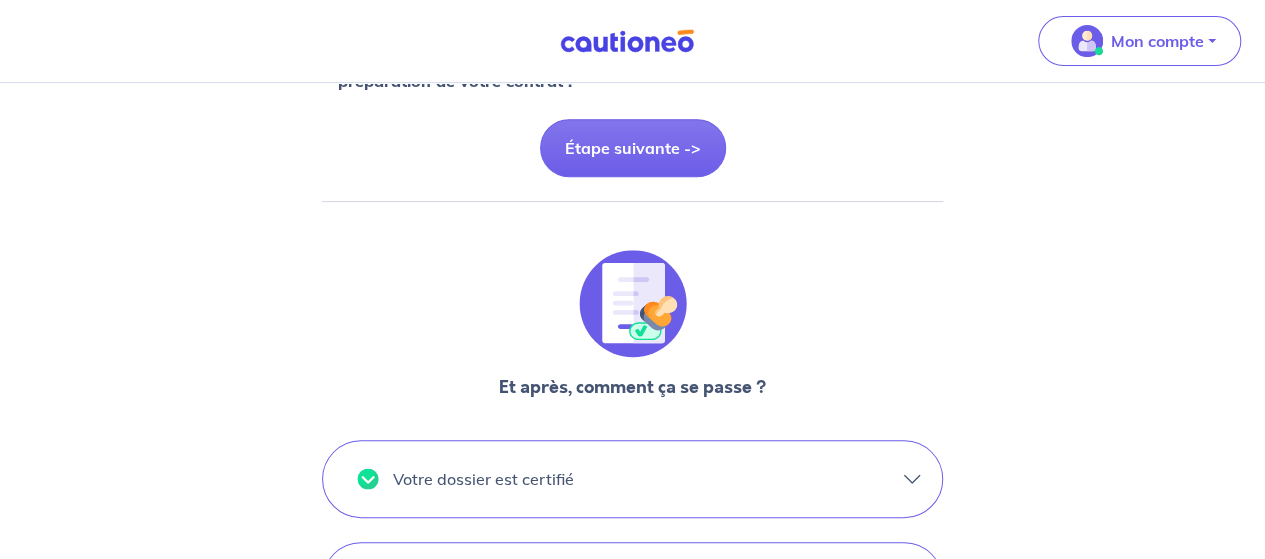 scroll, scrollTop: 177, scrollLeft: 0, axis: vertical 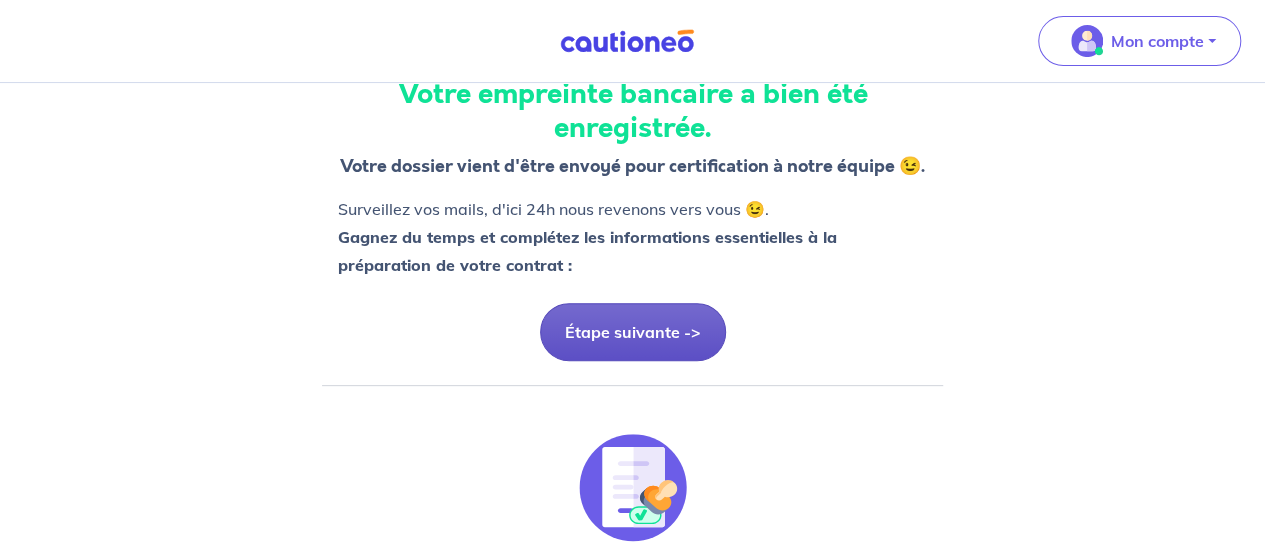 click on "Étape suivante ->" at bounding box center (633, 332) 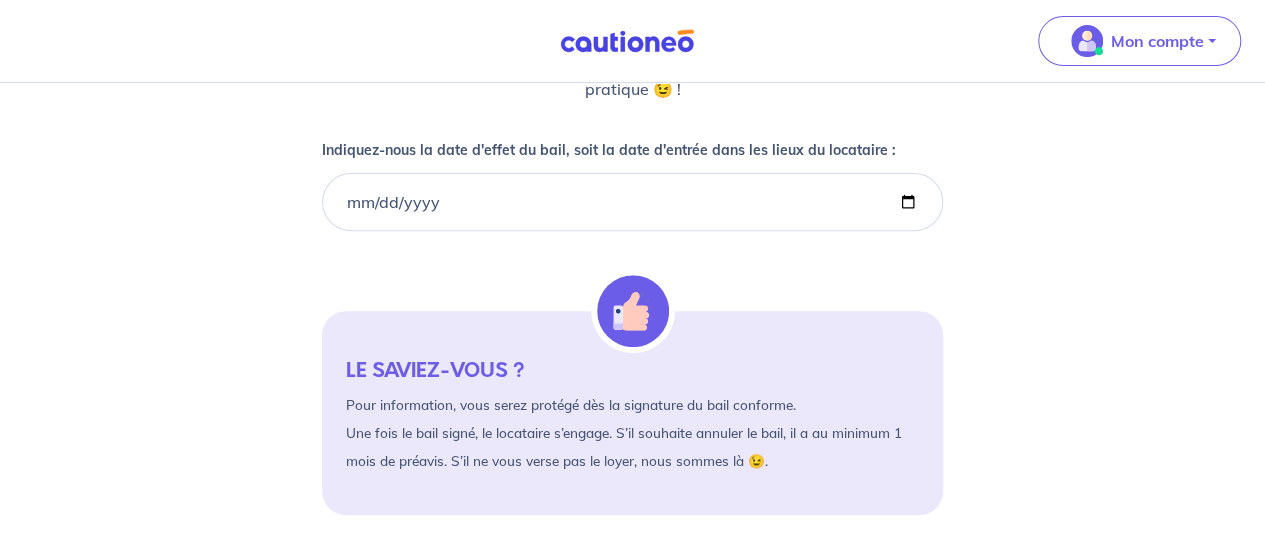 scroll, scrollTop: 0, scrollLeft: 0, axis: both 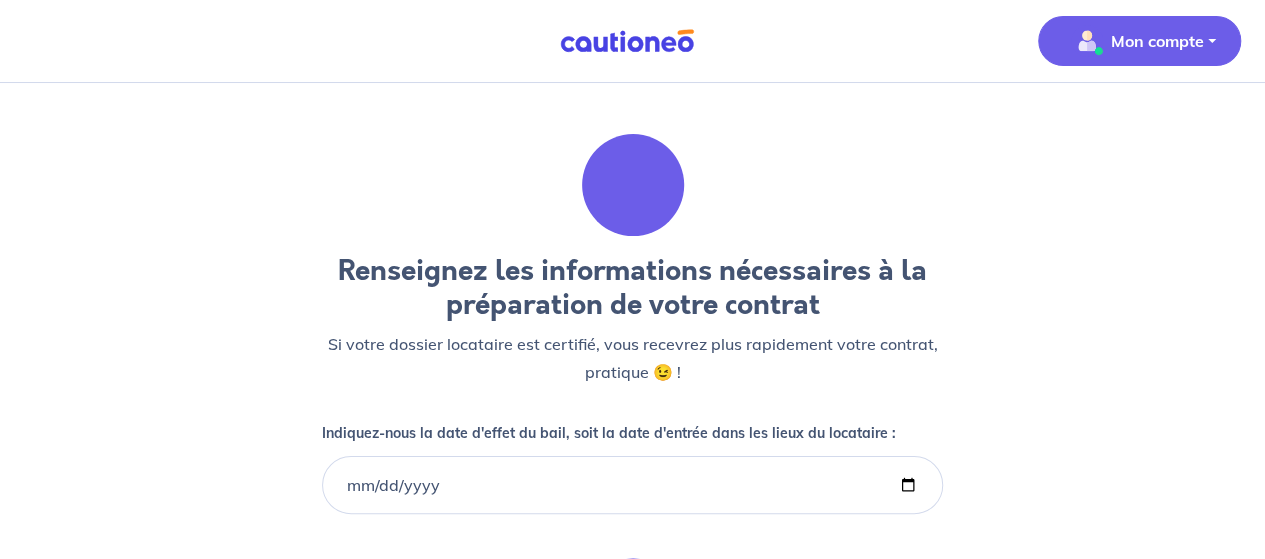 click on "Mon compte" at bounding box center [1157, 41] 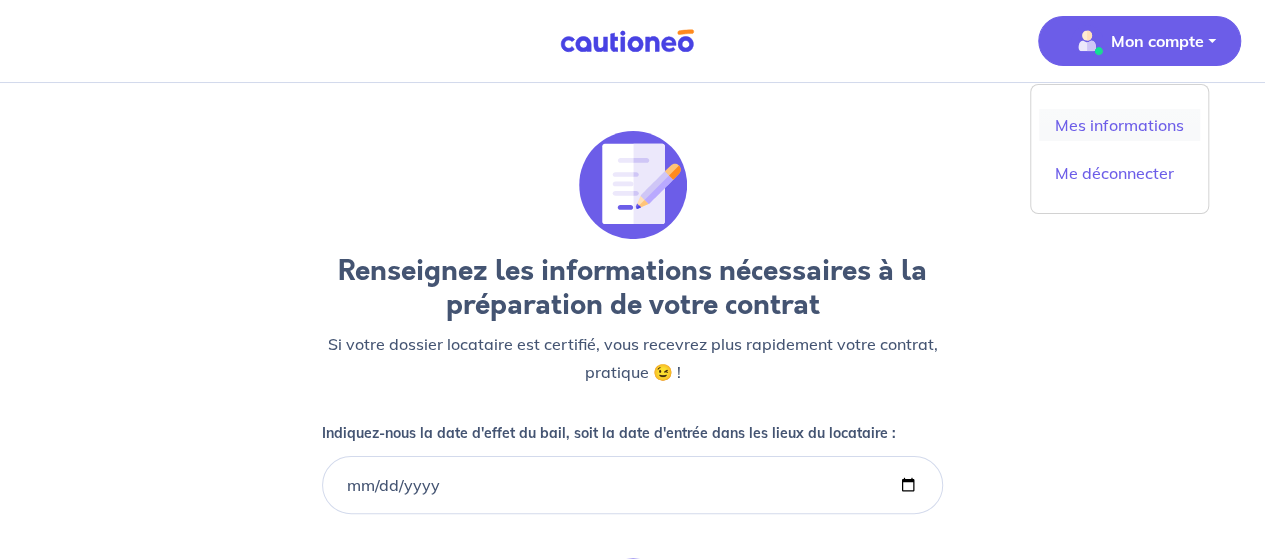 click on "Mes informations" at bounding box center [1119, 125] 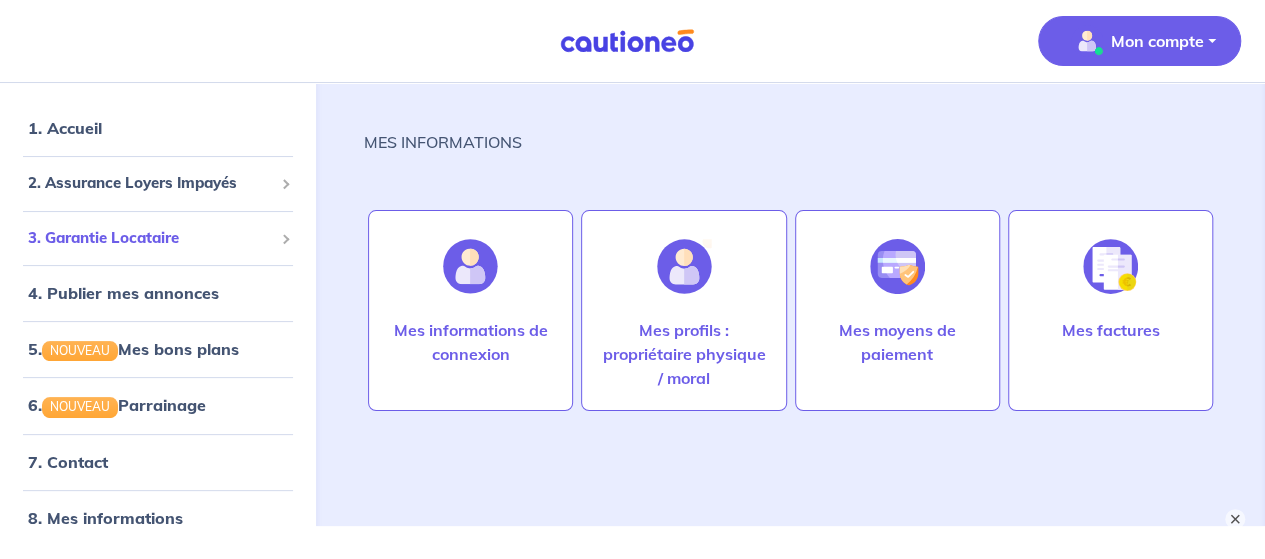 scroll, scrollTop: 59, scrollLeft: 0, axis: vertical 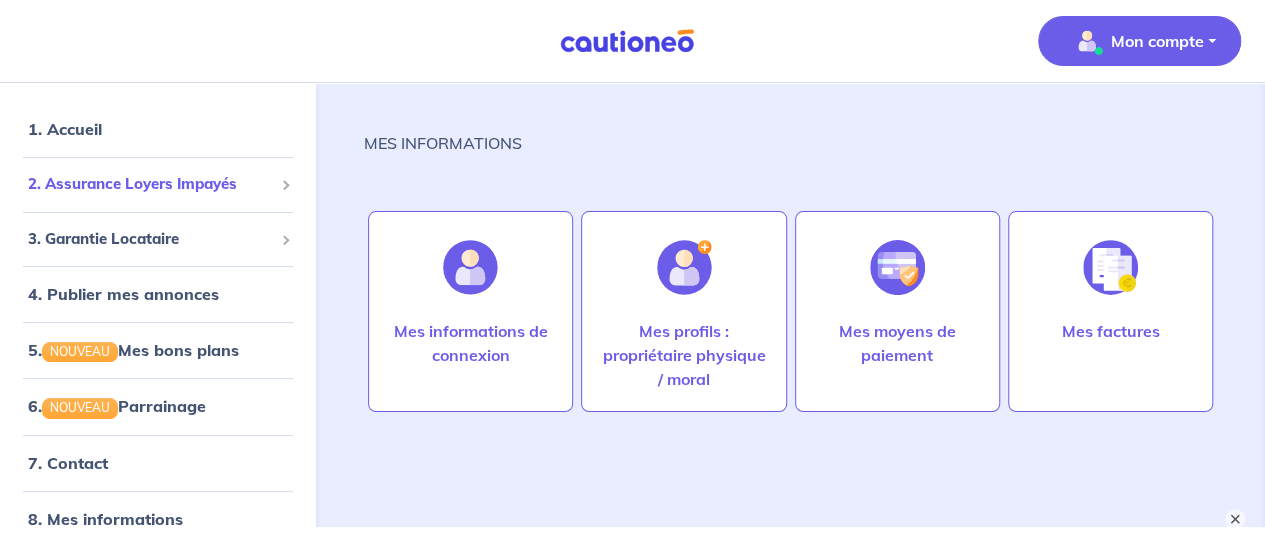 click on "2. Assurance Loyers Impayés" at bounding box center [150, 184] 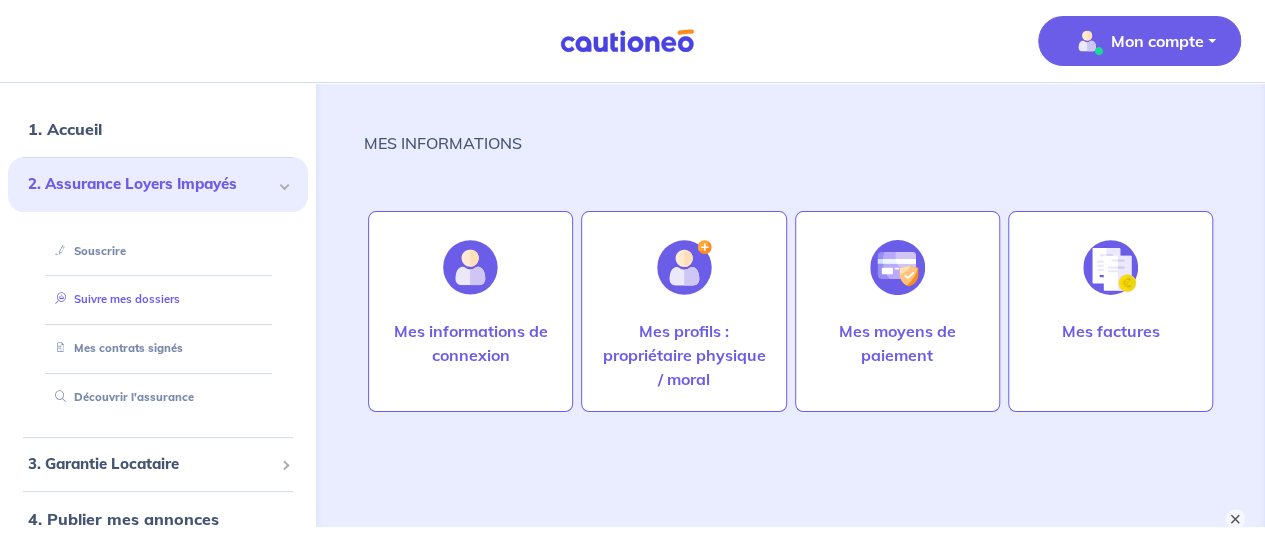 click on "Suivre mes dossiers" at bounding box center (113, 299) 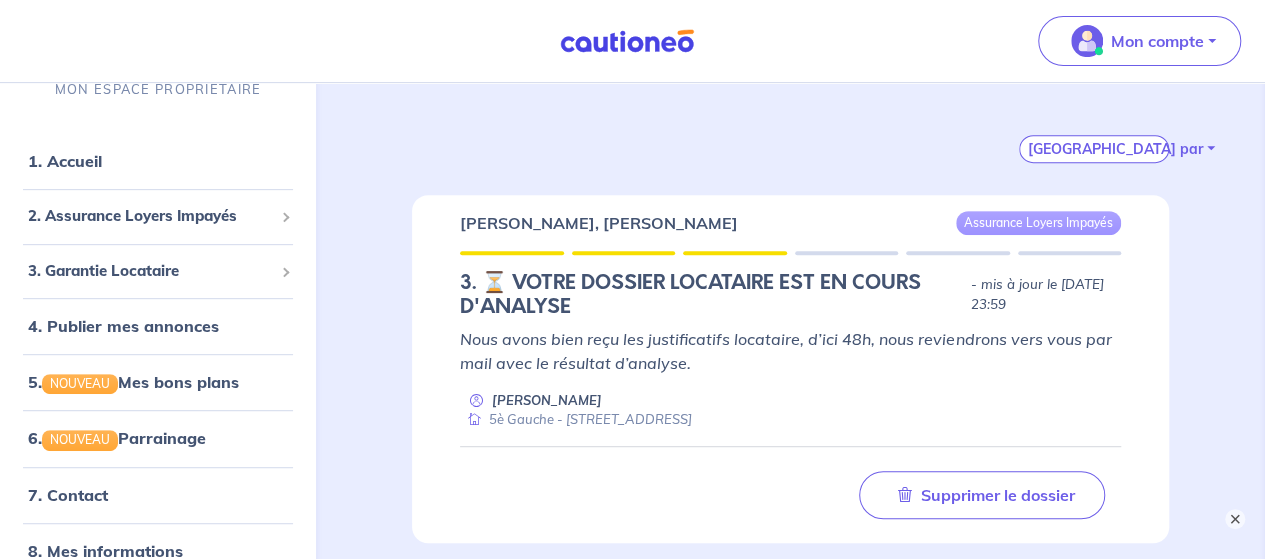 scroll, scrollTop: 369, scrollLeft: 0, axis: vertical 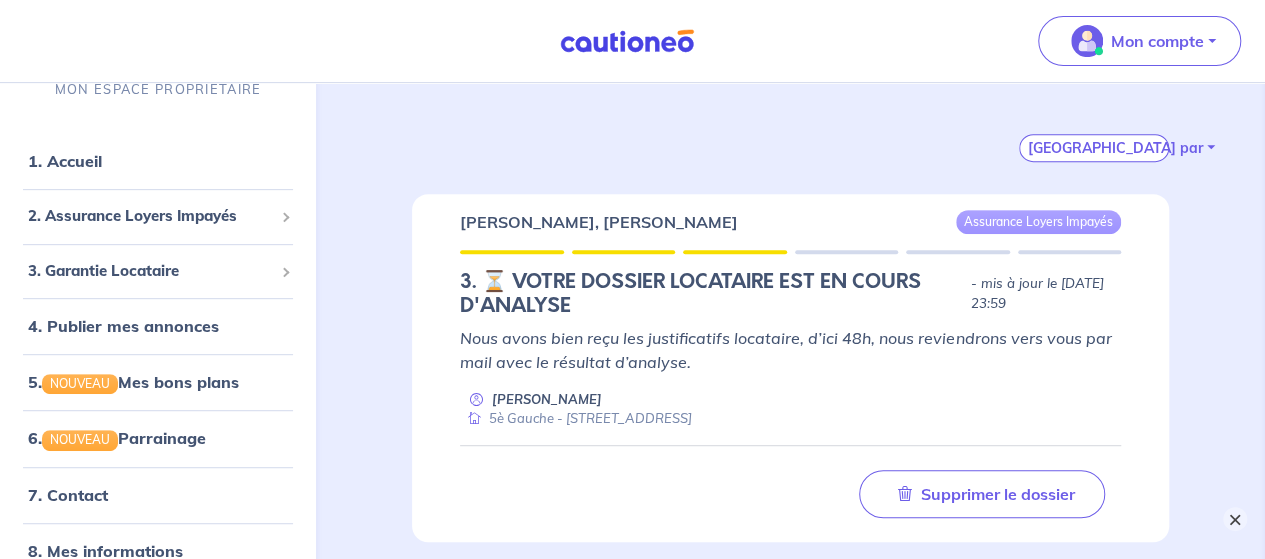 click on "×" at bounding box center (1235, 519) 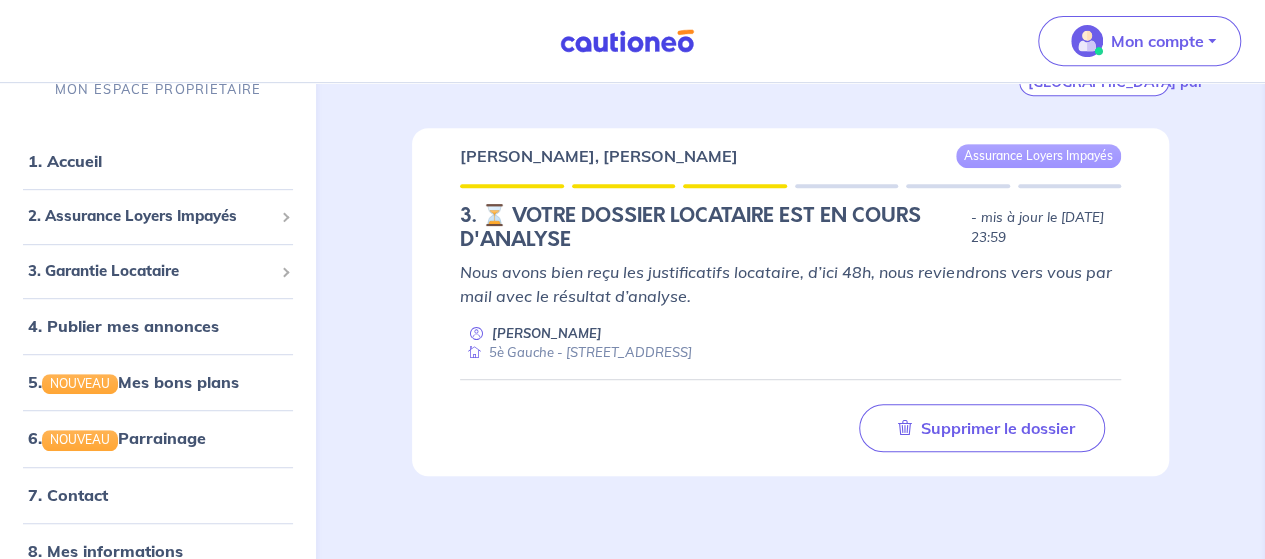 scroll, scrollTop: 0, scrollLeft: 0, axis: both 